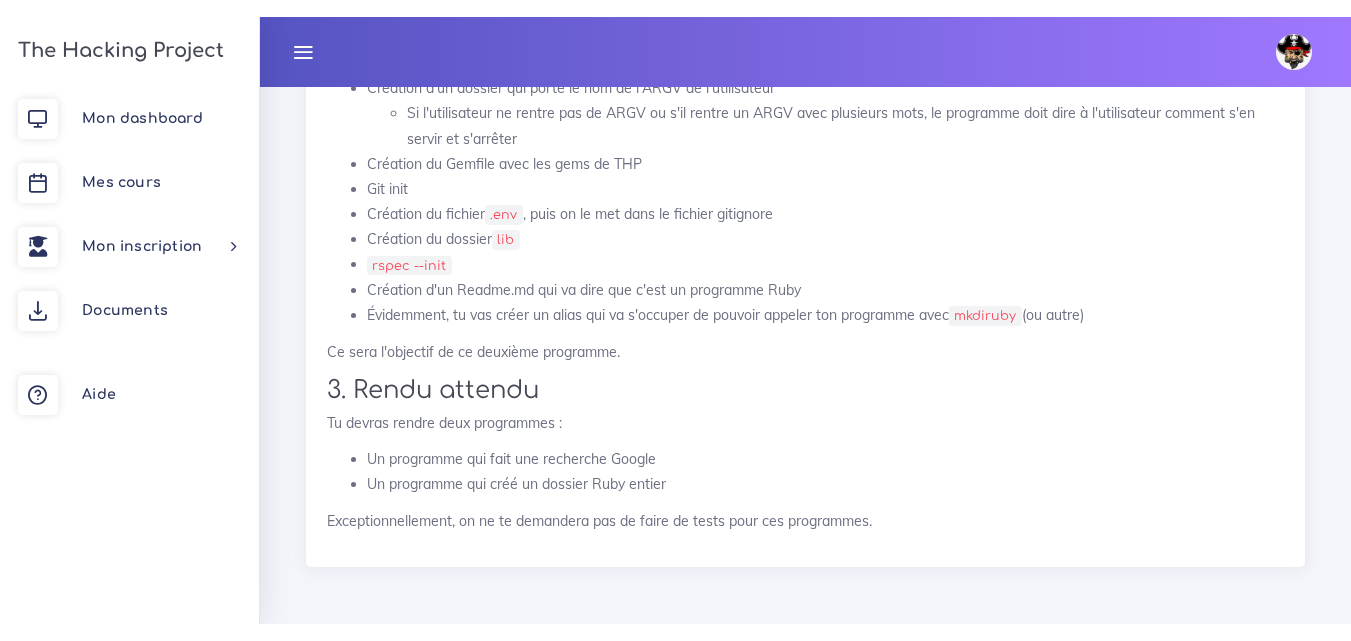 scroll, scrollTop: 11963, scrollLeft: 0, axis: vertical 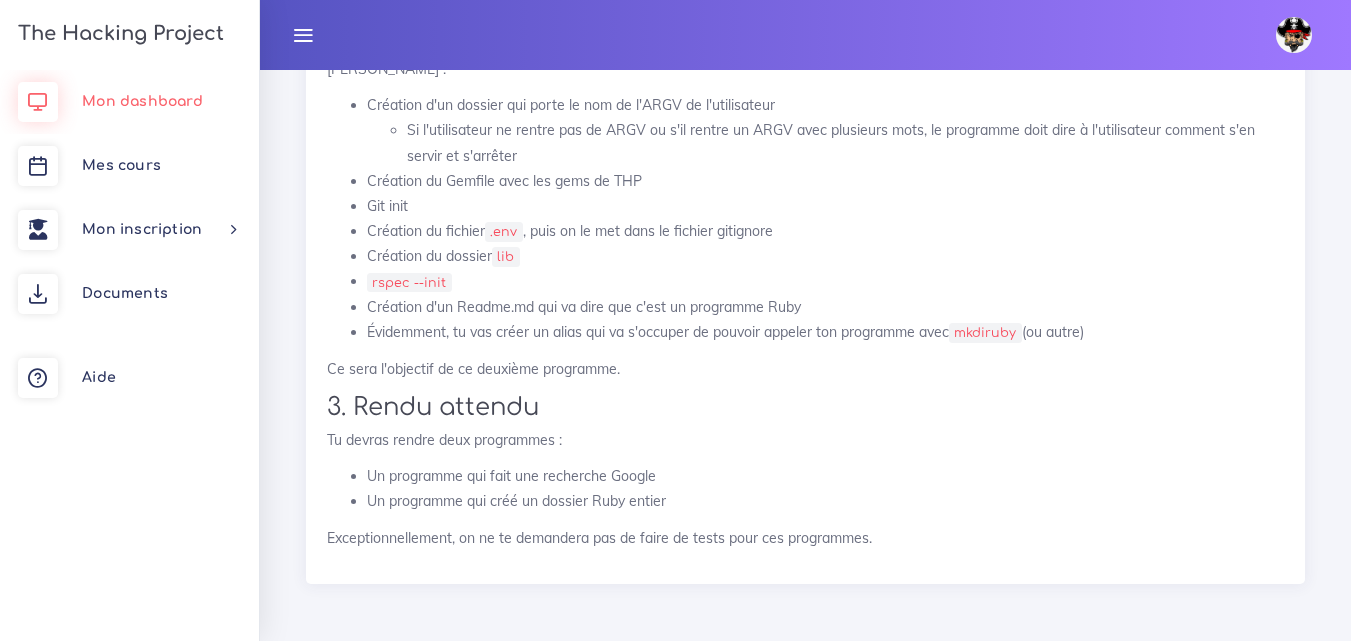 click on "Mon dashboard" at bounding box center (142, 101) 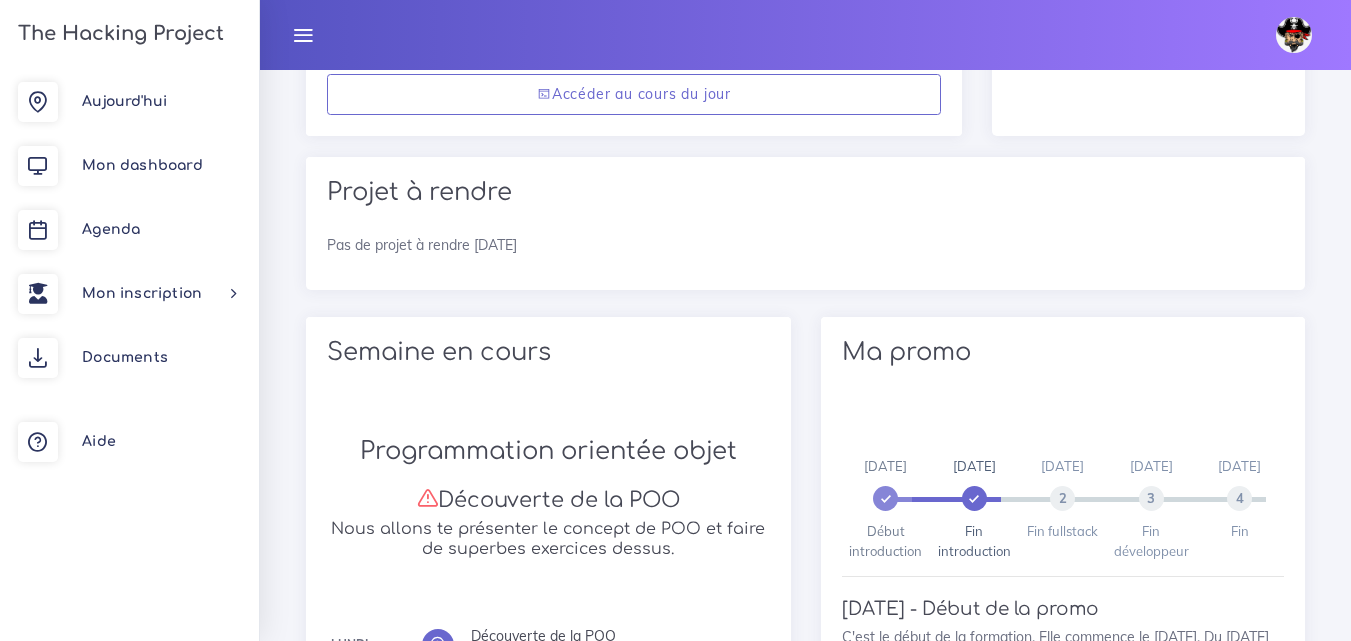 scroll, scrollTop: 400, scrollLeft: 0, axis: vertical 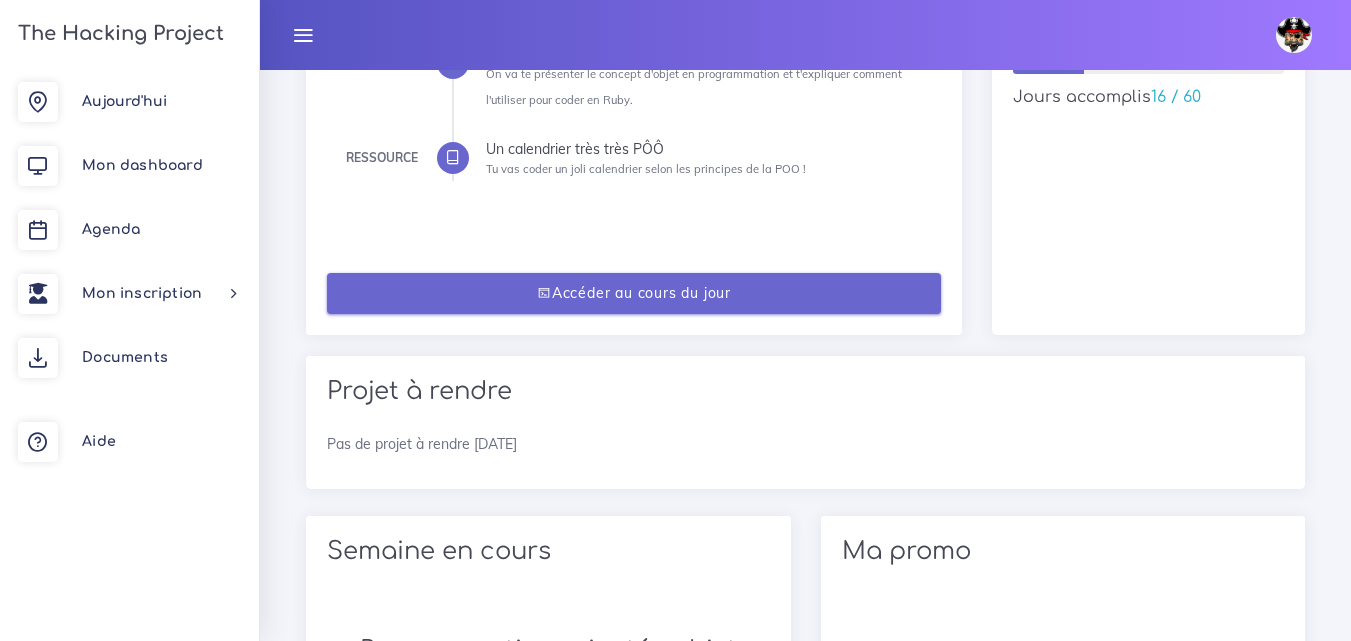 click on "Accéder au cours du jour" at bounding box center [634, 293] 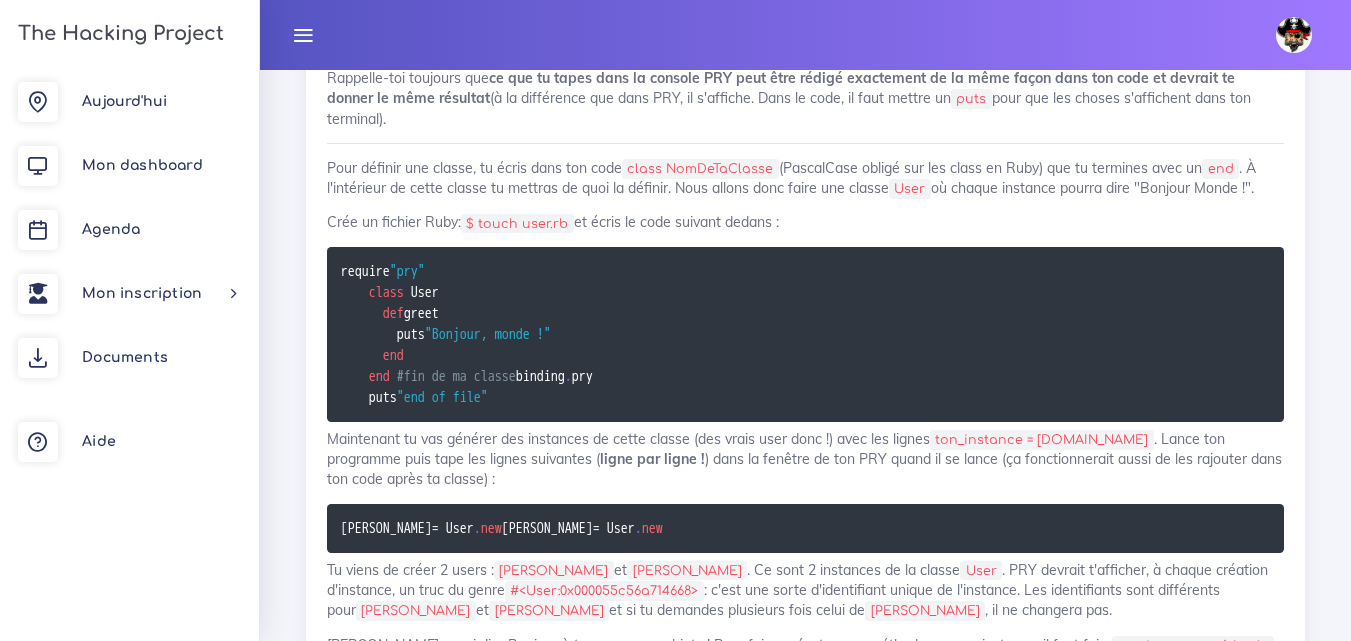 scroll, scrollTop: 5700, scrollLeft: 0, axis: vertical 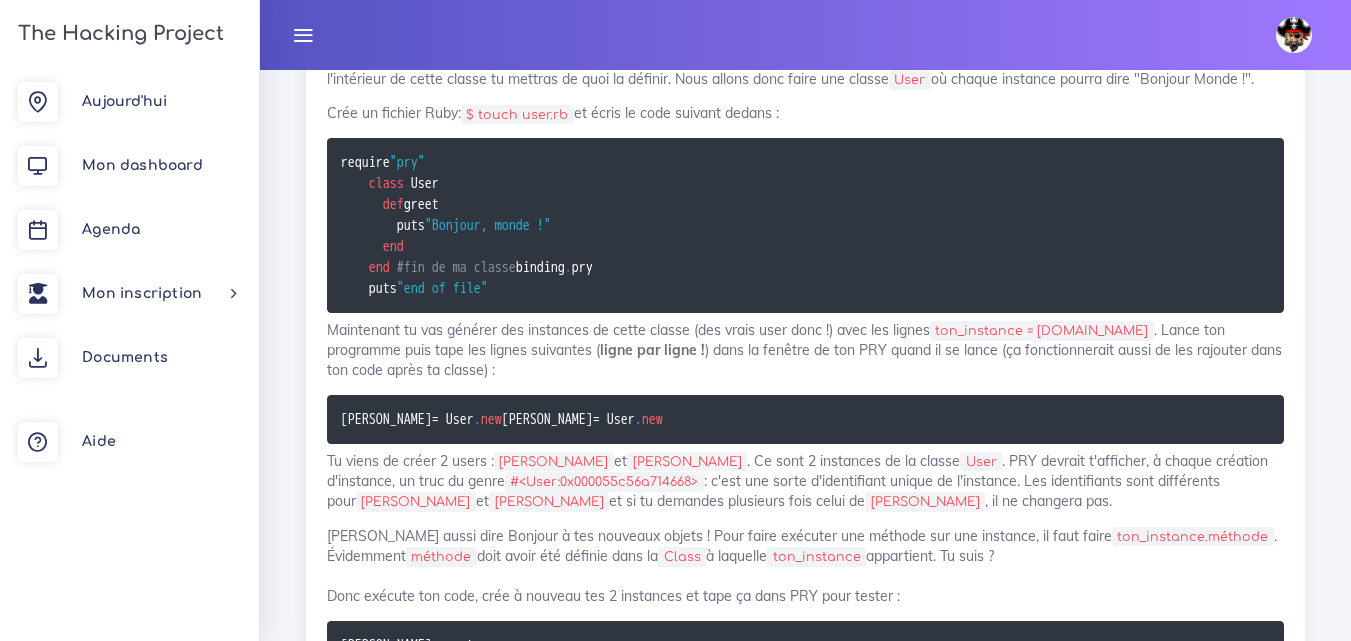 drag, startPoint x: 450, startPoint y: 377, endPoint x: 465, endPoint y: 380, distance: 15.297058 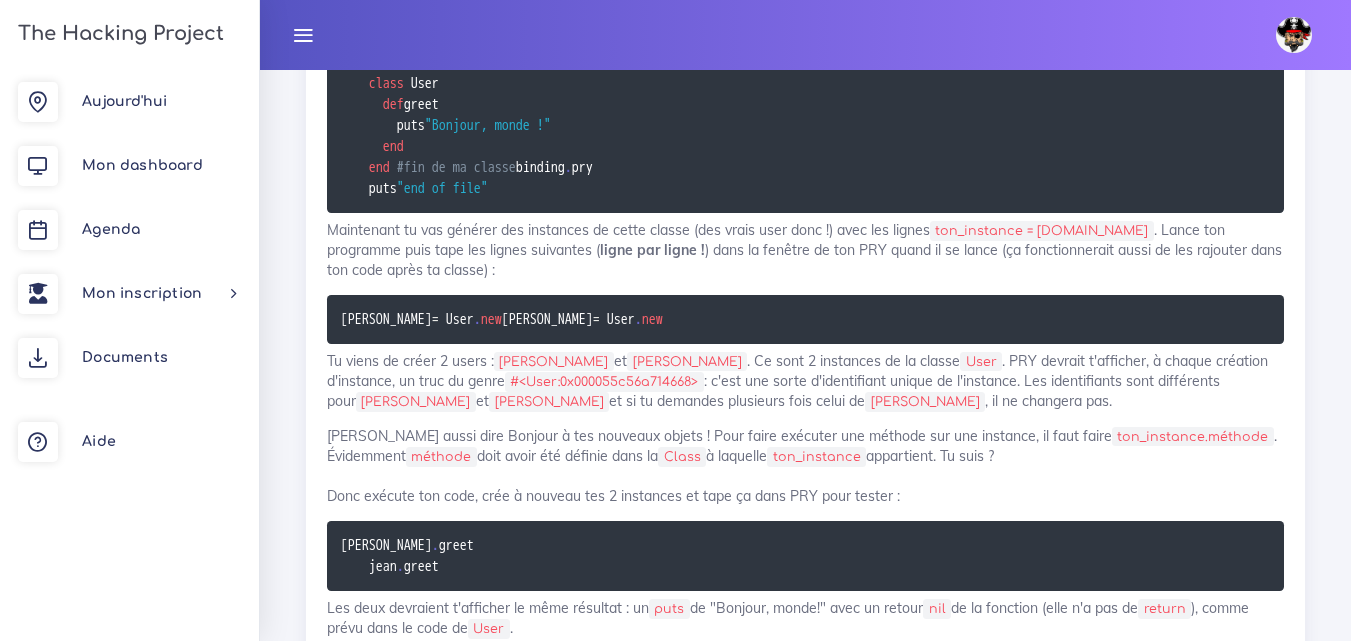 scroll, scrollTop: 5700, scrollLeft: 0, axis: vertical 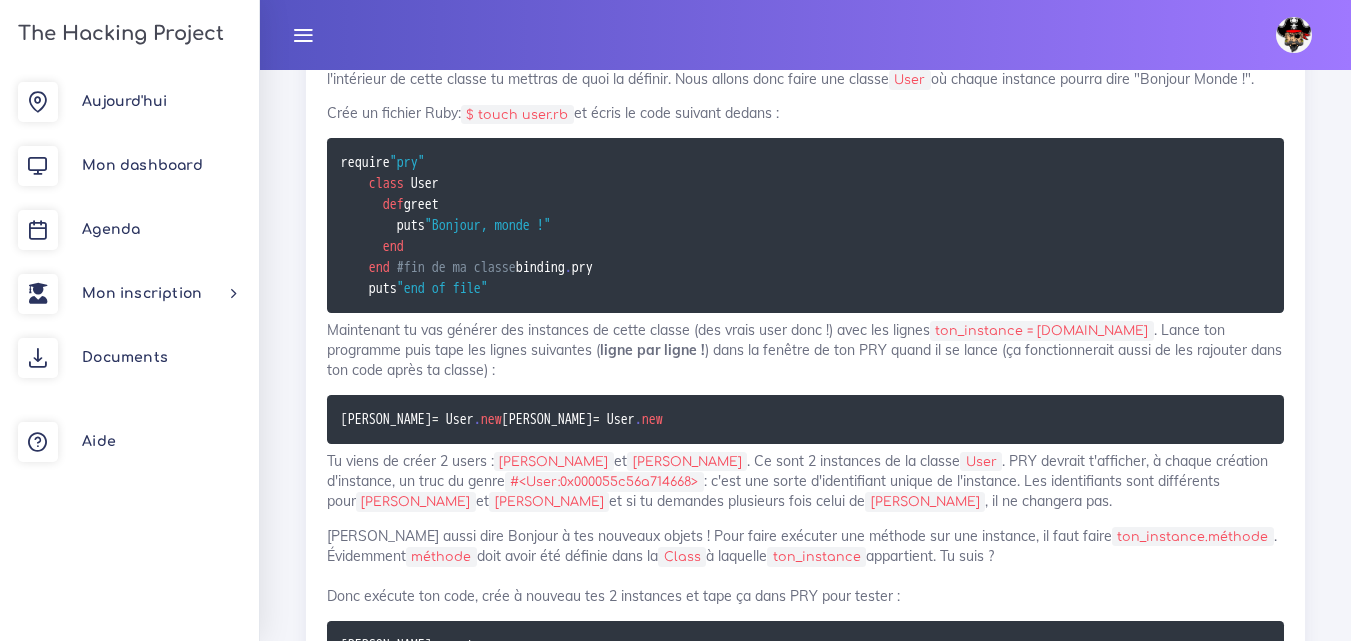 click on "Aujourd'hui
Mon dashboard
Agenda
Mon inscription
Choisir un parcours
Nouveau parcours
Changer parcours
Modalités
Documents
Aide" at bounding box center (129, 355) 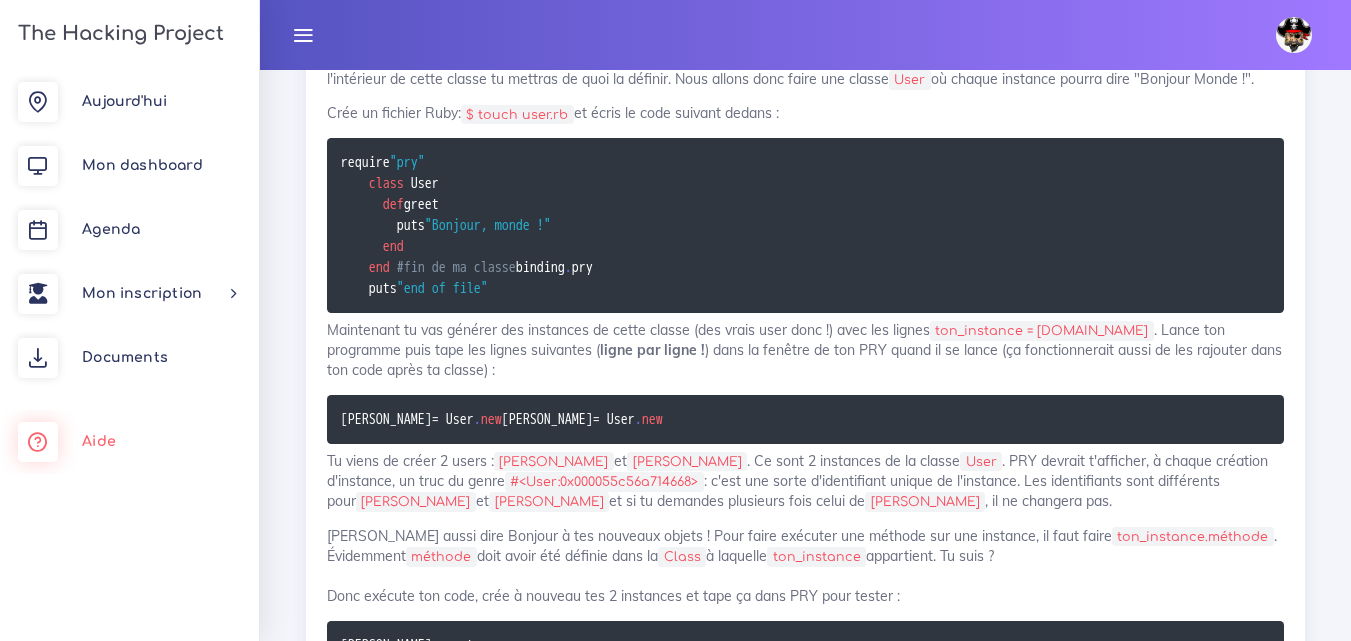 click on "Aujourd'hui
Mon dashboard
Agenda
Mon inscription
Choisir un parcours
Nouveau parcours
Changer parcours
Modalités
Documents
Aide" at bounding box center [129, 355] 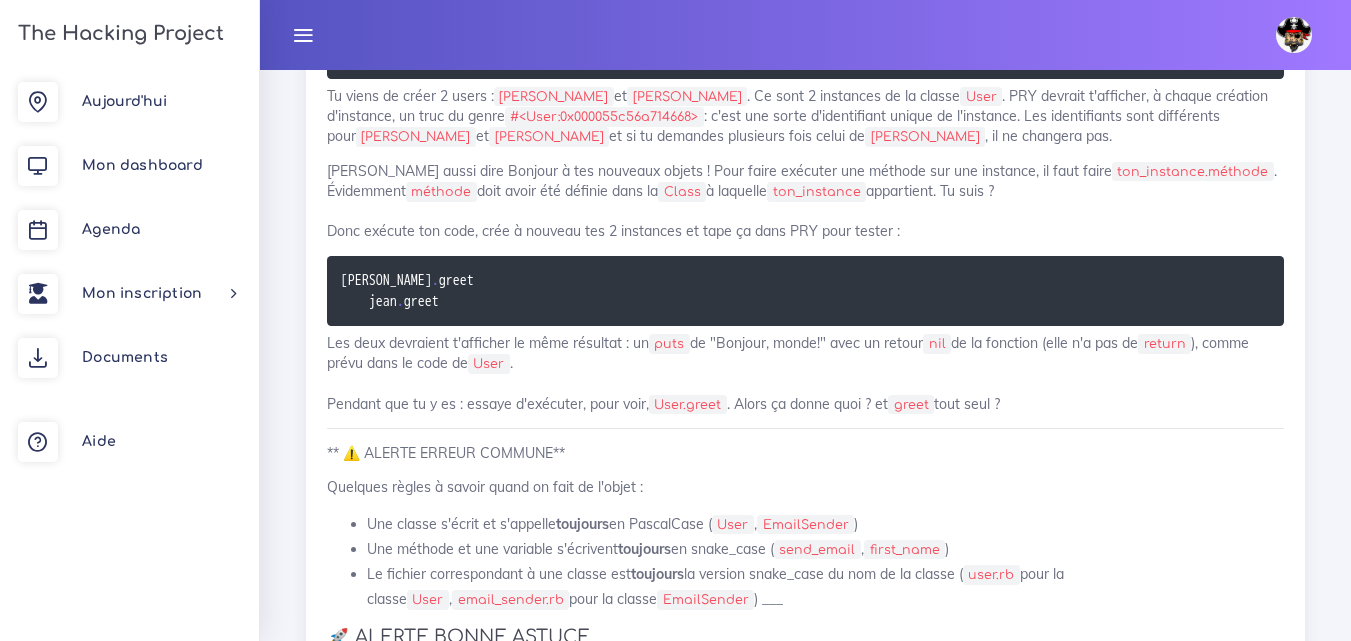 scroll, scrollTop: 6100, scrollLeft: 0, axis: vertical 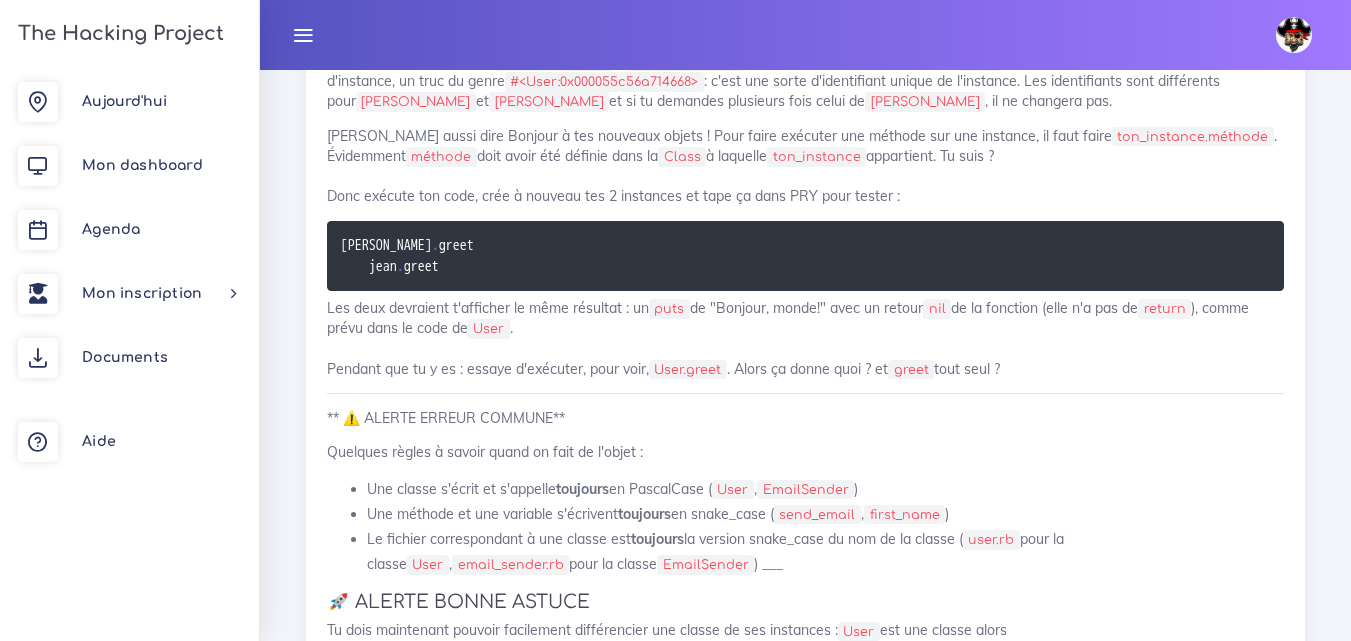 click on "** ⚠️ ALERTE ERREUR COMMUNE**" at bounding box center (805, 418) 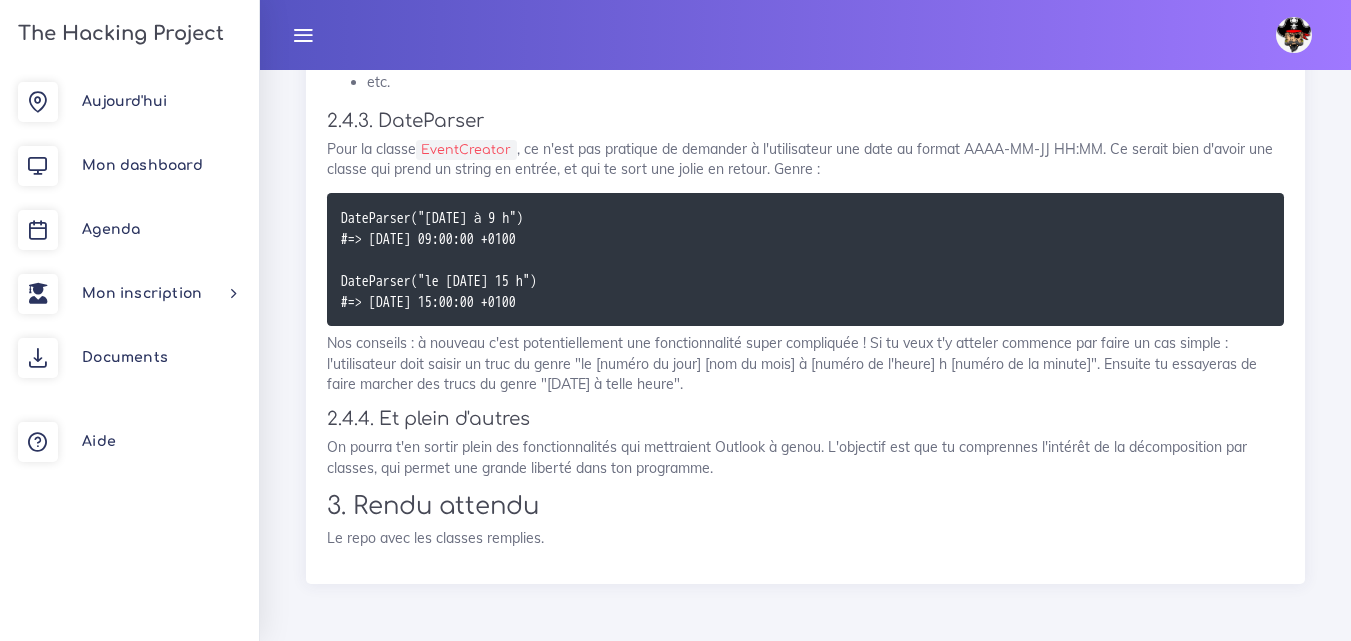scroll, scrollTop: 24370, scrollLeft: 0, axis: vertical 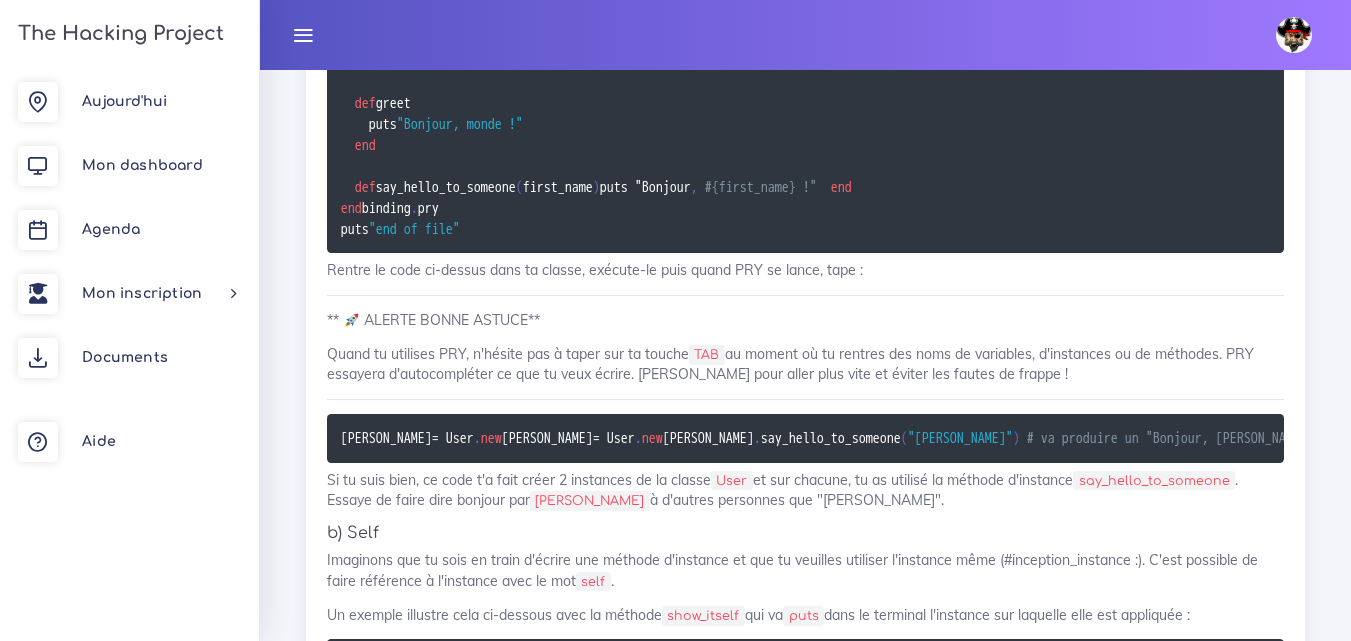 click on "** 🚀 ALERTE BONNE ASTUCE**" at bounding box center (805, 320) 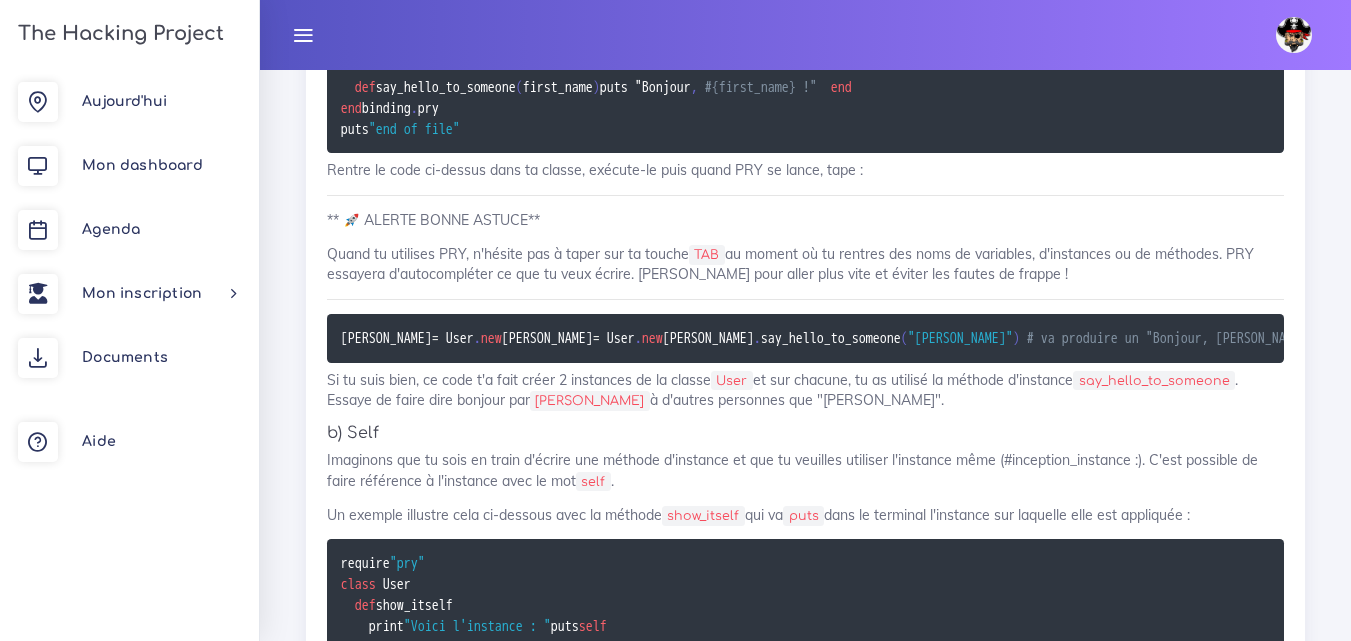 scroll, scrollTop: 7406, scrollLeft: 0, axis: vertical 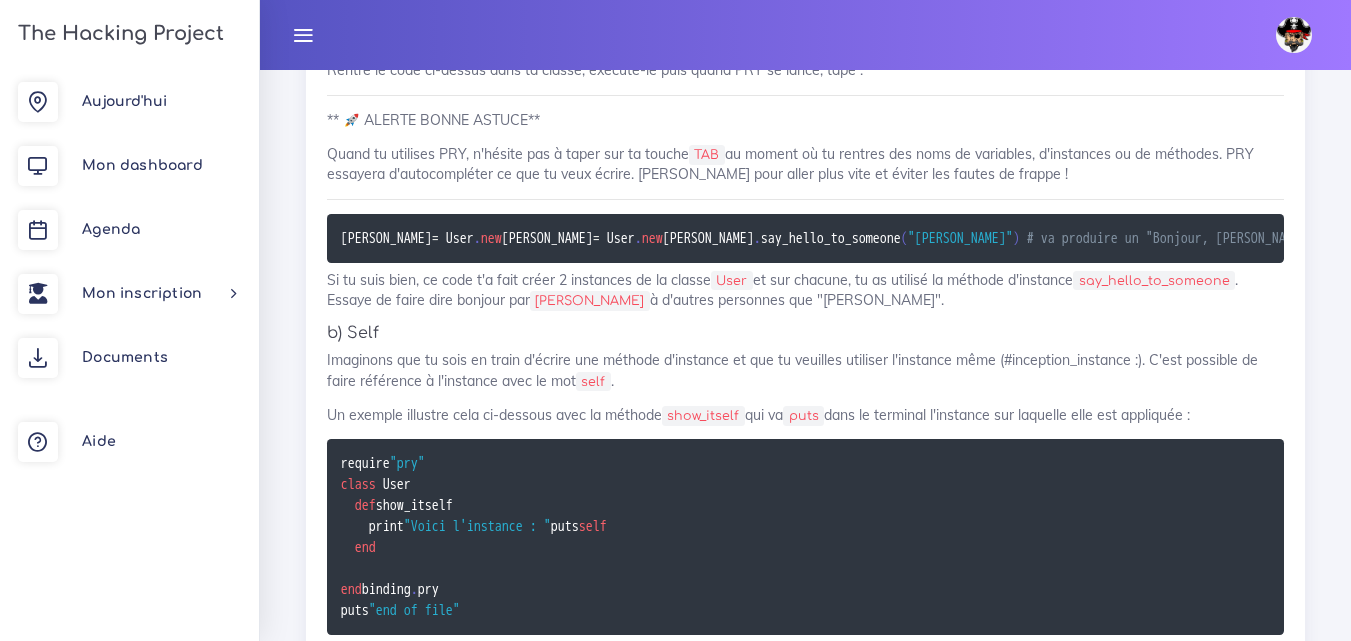 click on "julie  =   User . new
jean  =   User . new
julie . say_hello_to_someone ( "Patrick" )   # va produire un "Bonjour, Patrick !"
jean . say_hello_to_someone ( "Marie" )   # va produire un "Bonjour, Marie !"" at bounding box center (805, 238) 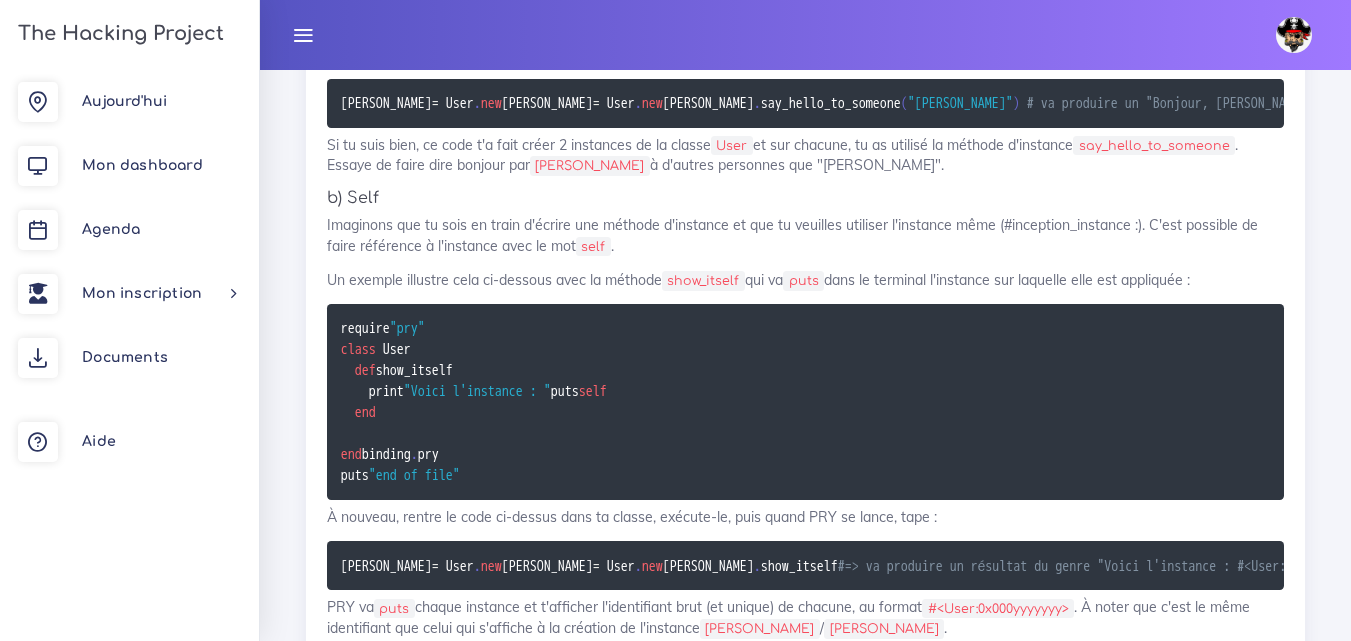 scroll, scrollTop: 7506, scrollLeft: 0, axis: vertical 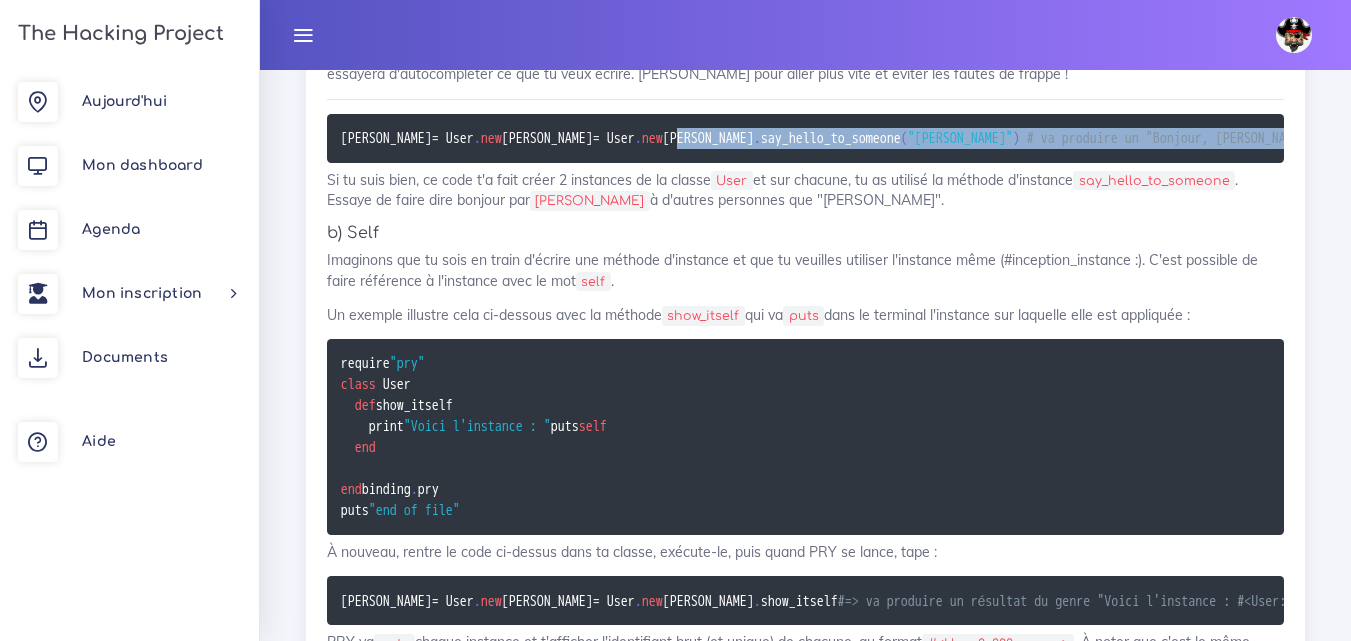 drag, startPoint x: 341, startPoint y: 345, endPoint x: 910, endPoint y: 365, distance: 569.3514 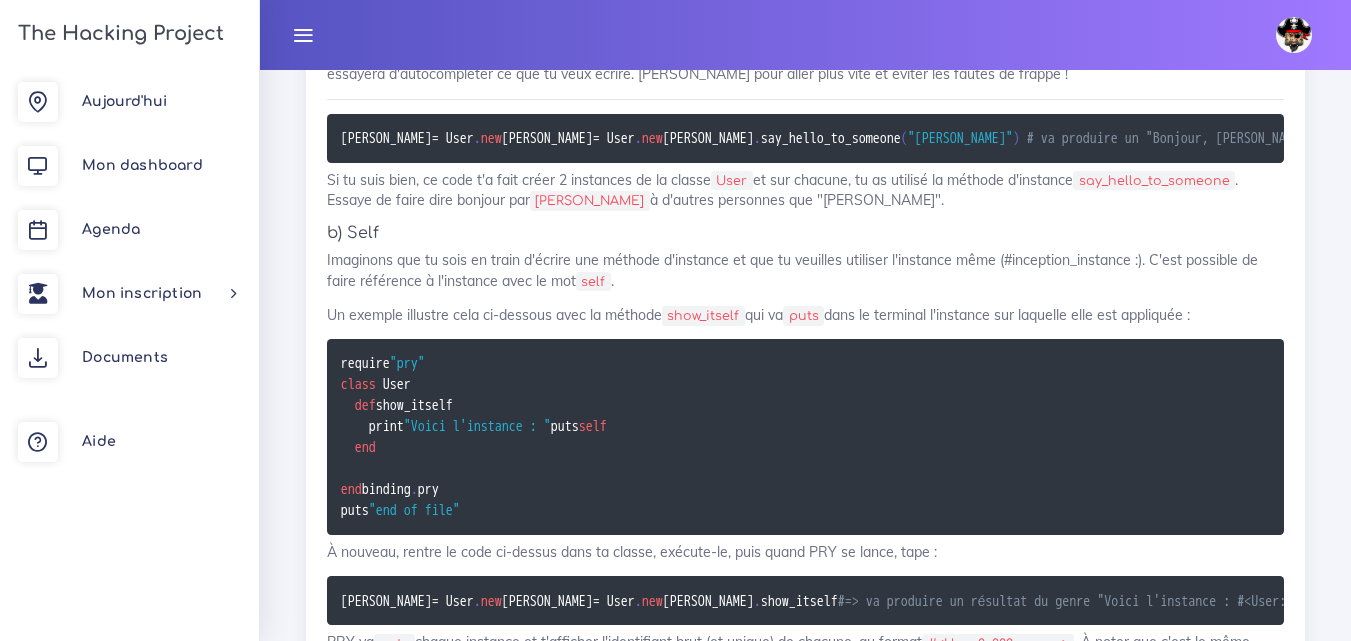 click on "La Programmation Orientée Objet (POO)
On va te présenter le concept d'objet en programmation et t'expliquer comment l'utiliser pour coder en Ruby.
1. Introduction
Ça y est, on va muscler un peu notre jeu avec la fameuse Programmation Orienté Objet (POO) dont vous avez (sûrement) vaguement entendu parler. Comme Ruby est construit selon ces principes, il est SUPER important de bien comprendre ce que c’est. En deux mots : c'est une philosophie de programmation où on manipule les données comme étant des objets auxquels sont rattachés plein de variables (qui le définissent) et de méthodes (qui lui font faire des actions). Pas de panique tout va s'éclaircir avec des exemples !
** ⚠️ ALERTE ERREUR COMMUNE**
Le cours d'aujourd'hui est très dense  ! On a eu beau tourner le problème dans tous les sens : la POO c'est complexe, et donc ça ne s'explique pas en 3 lignes… il y a BEAUCOUP d'info, donc:
Prend ton temps !
2. Historique et contexte
et" at bounding box center [805, -5271] 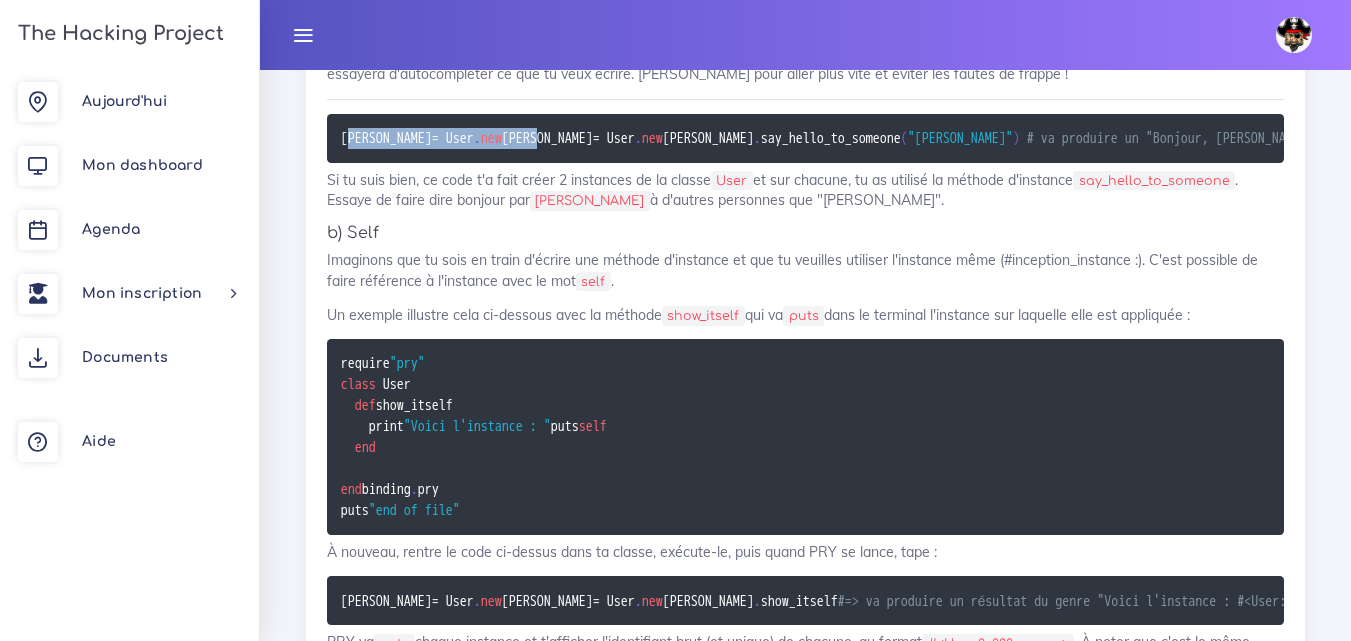 drag, startPoint x: 345, startPoint y: 279, endPoint x: 372, endPoint y: 301, distance: 34.828148 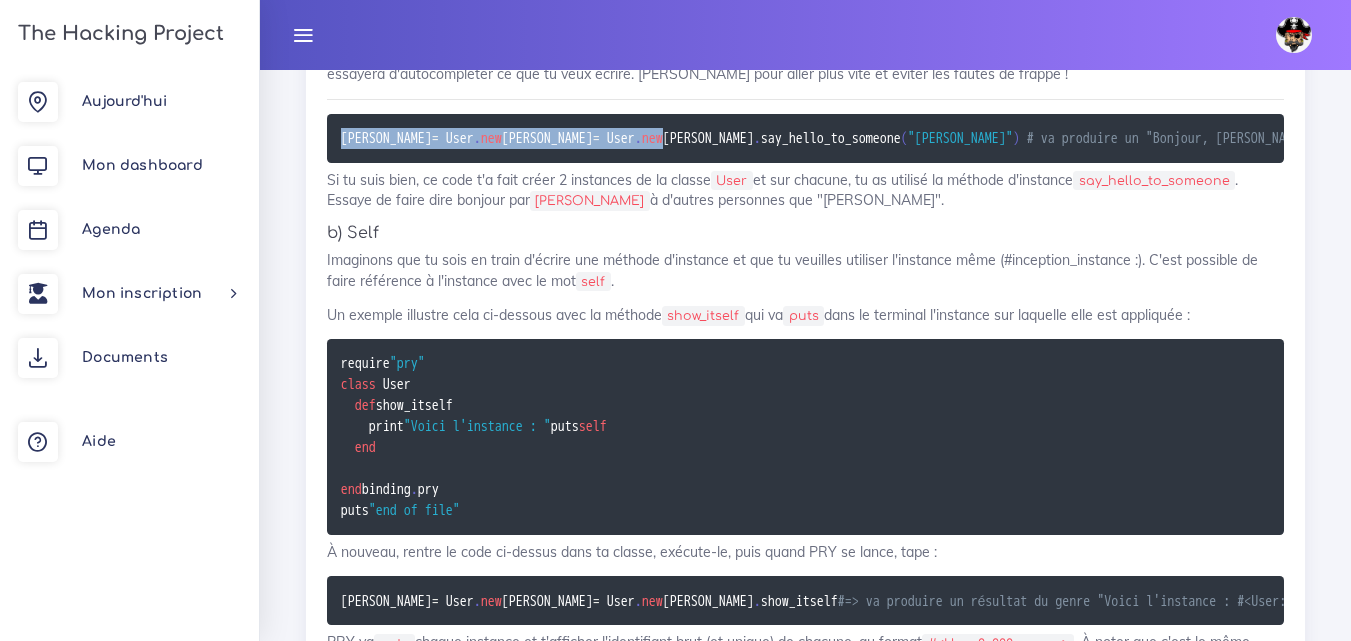 drag, startPoint x: 457, startPoint y: 304, endPoint x: 332, endPoint y: 285, distance: 126.43575 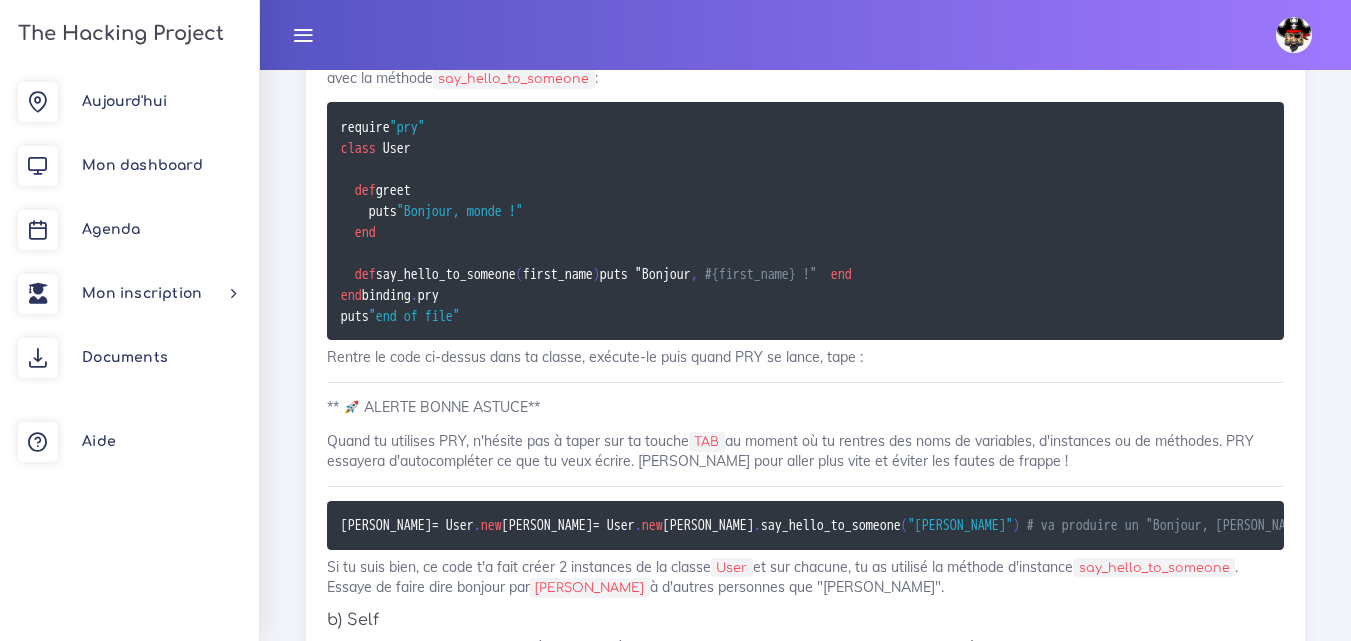 scroll, scrollTop: 7106, scrollLeft: 0, axis: vertical 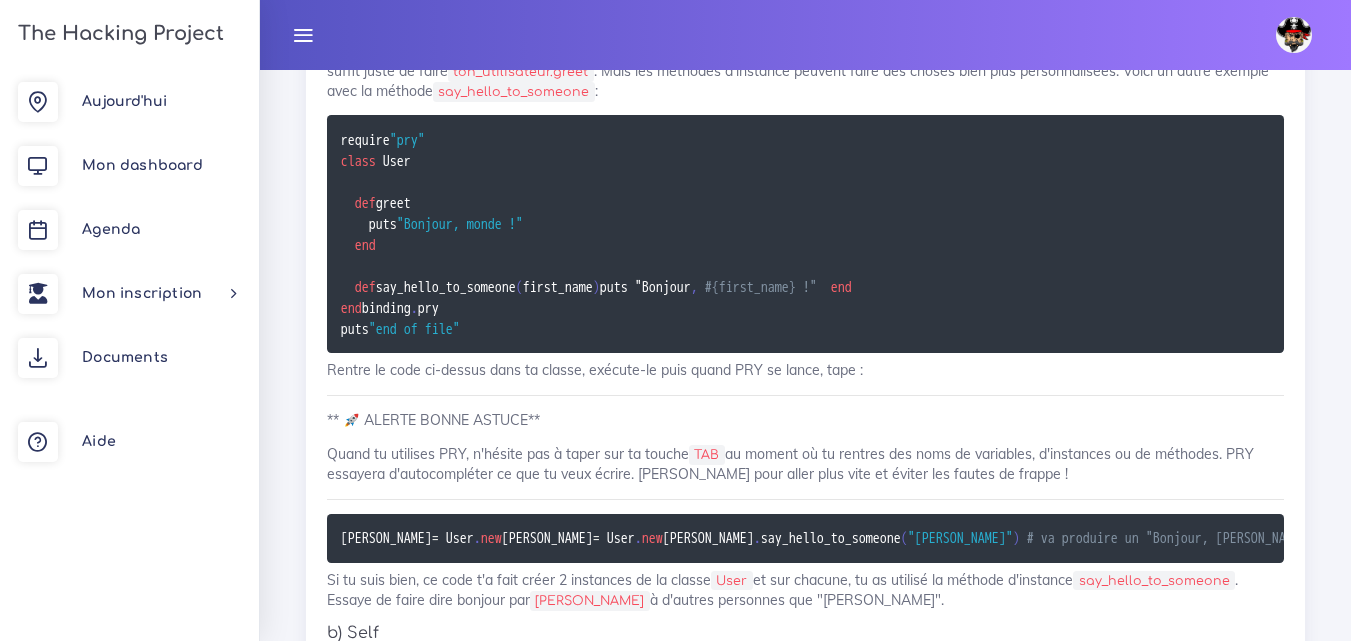 click on "require  "pry"
class   User
def  greet
puts  "Bonjour, monde !"
end
def  say_hello_to_someone ( first_name )
puts " Bonjour ,   #{first_name} !"
end
end
binding . pry
puts  "end of file"" at bounding box center [805, 234] 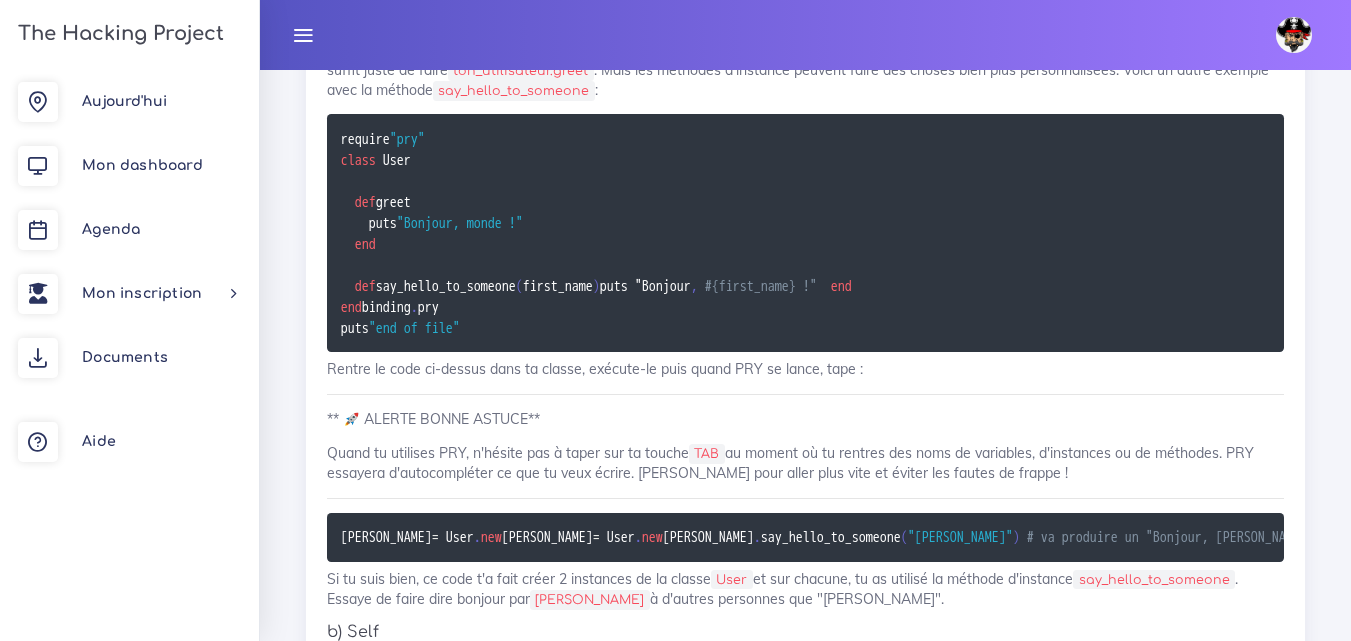 scroll, scrollTop: 7106, scrollLeft: 0, axis: vertical 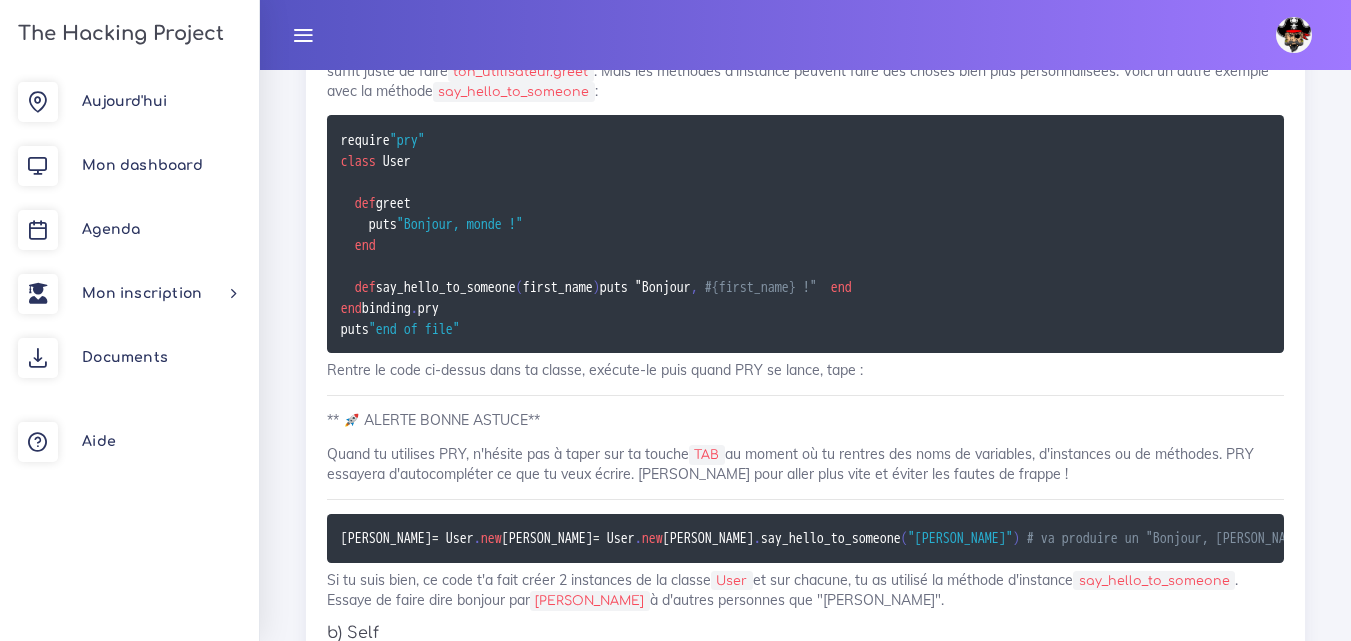 click on "Aujourd'hui
Mon dashboard
Agenda
Mon inscription
Choisir un parcours
Nouveau parcours
Changer parcours
Modalités
Documents
Aide" at bounding box center (129, 355) 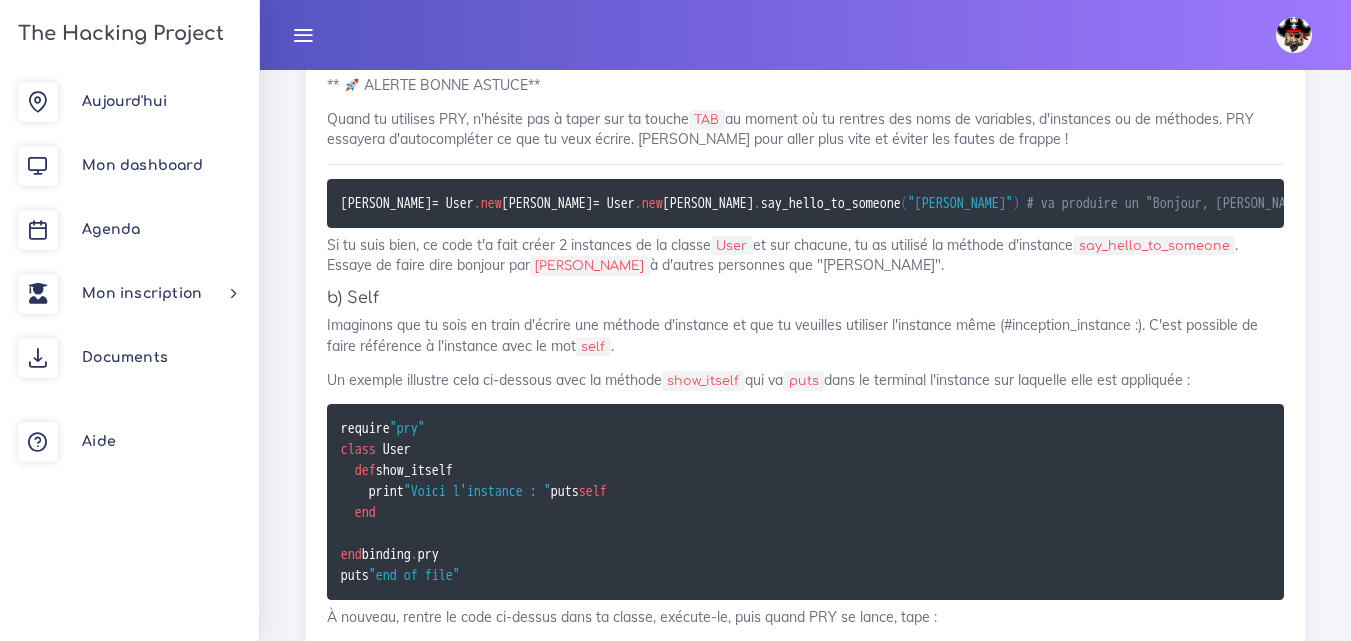 scroll, scrollTop: 7406, scrollLeft: 0, axis: vertical 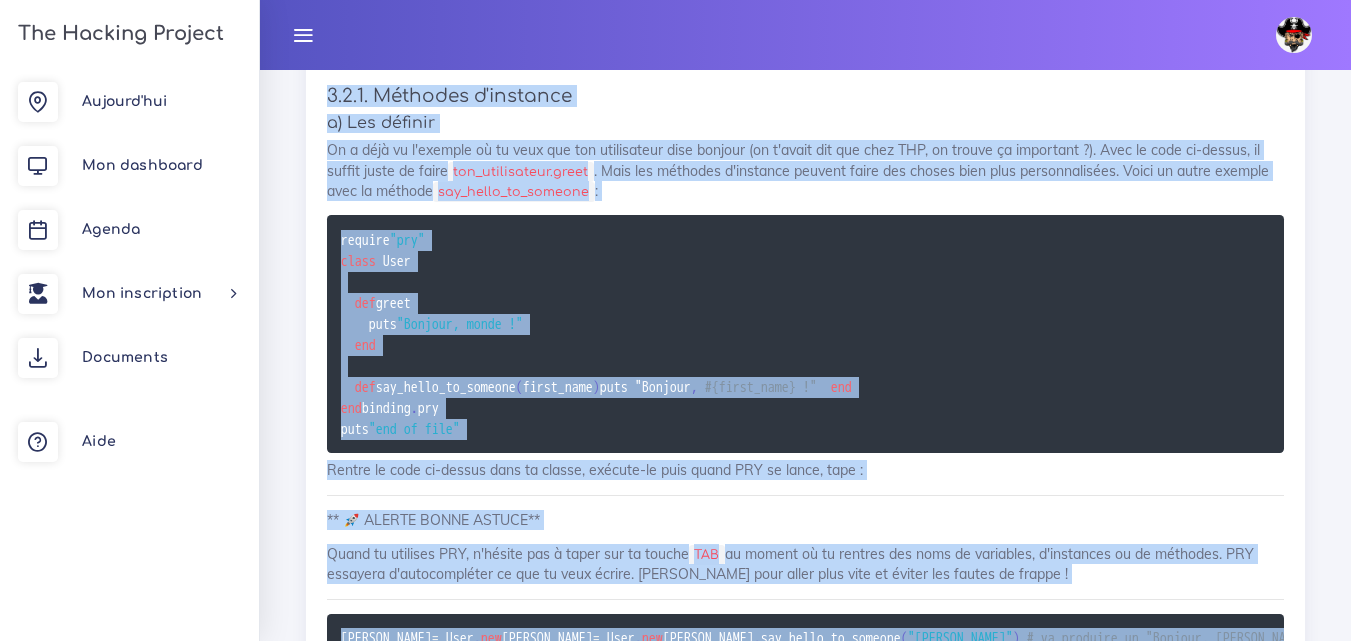 drag, startPoint x: 858, startPoint y: 539, endPoint x: 311, endPoint y: 159, distance: 666.0398 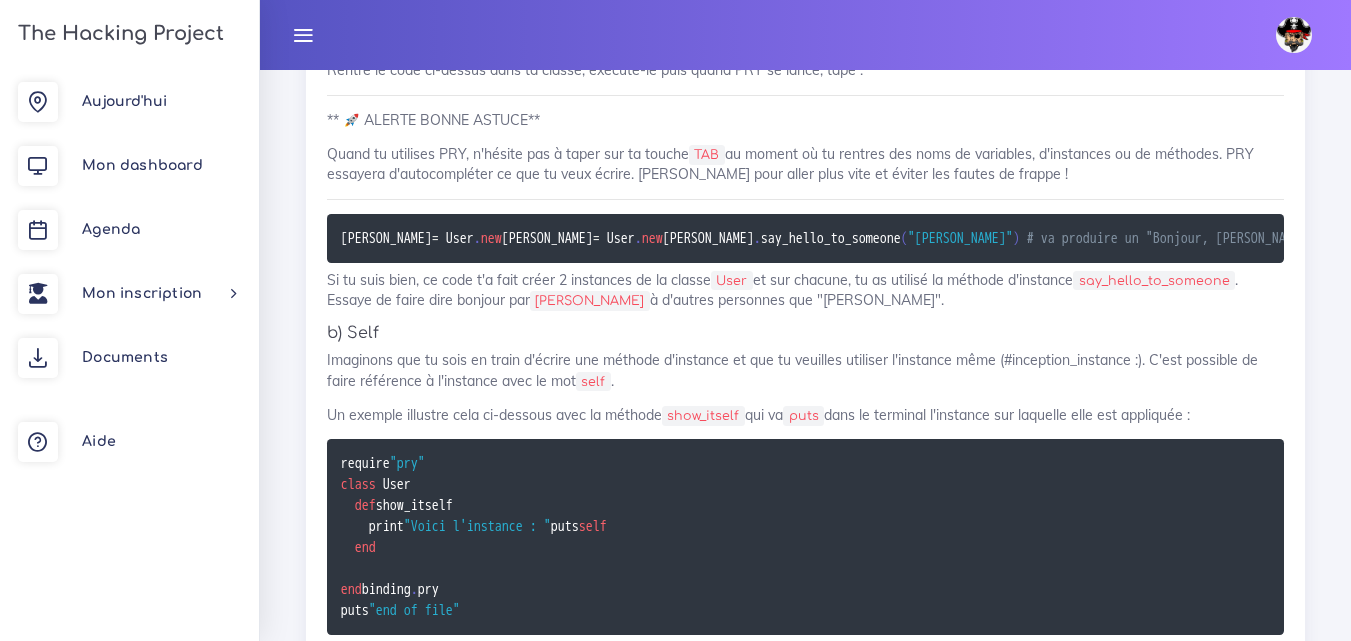 scroll, scrollTop: 7506, scrollLeft: 0, axis: vertical 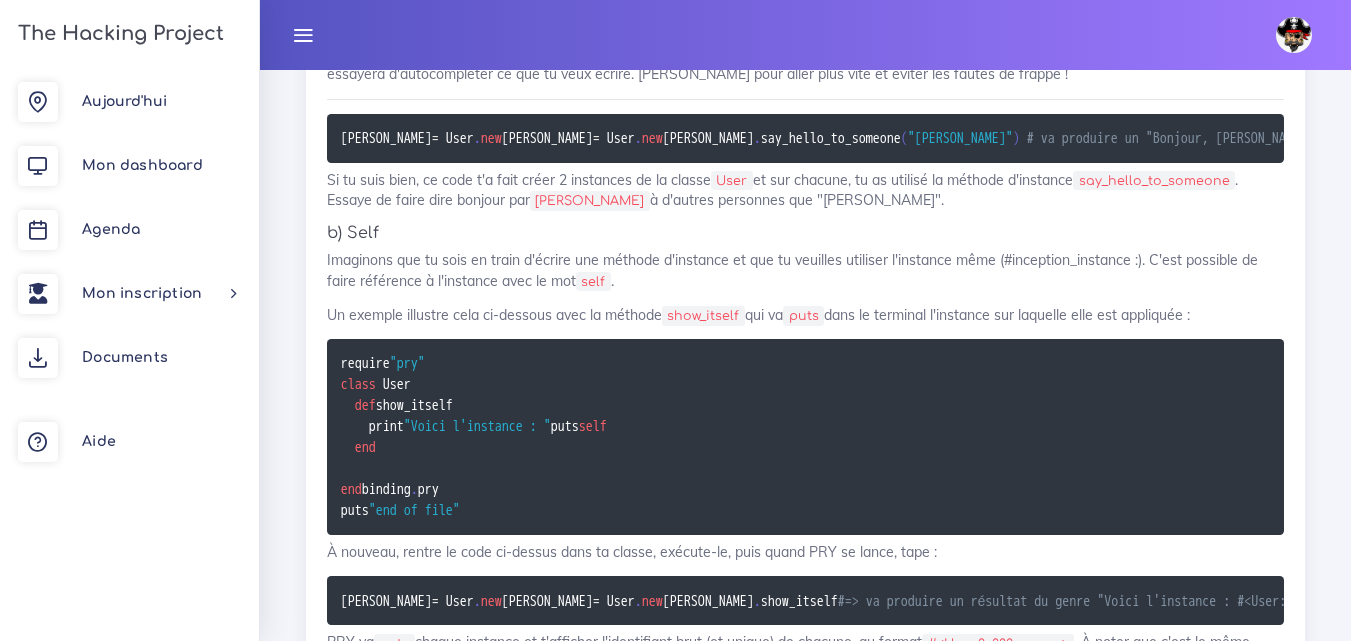 click on "La Programmation Orientée Objet (POO)
On va te présenter le concept d'objet en programmation et t'expliquer comment l'utiliser pour coder en Ruby.
1. Introduction
Ça y est, on va muscler un peu notre jeu avec la fameuse Programmation Orienté Objet (POO) dont vous avez (sûrement) vaguement entendu parler. Comme Ruby est construit selon ces principes, il est SUPER important de bien comprendre ce que c’est. En deux mots : c'est une philosophie de programmation où on manipule les données comme étant des objets auxquels sont rattachés plein de variables (qui le définissent) et de méthodes (qui lui font faire des actions). Pas de panique tout va s'éclaircir avec des exemples !
** ⚠️ ALERTE ERREUR COMMUNE**
Le cours d'aujourd'hui est très dense  ! On a eu beau tourner le problème dans tous les sens : la POO c'est complexe, et donc ça ne s'explique pas en 3 lignes… il y a BEAUCOUP d'info, donc:
Prend ton temps !
2. Historique et contexte
et" at bounding box center [805, -5271] 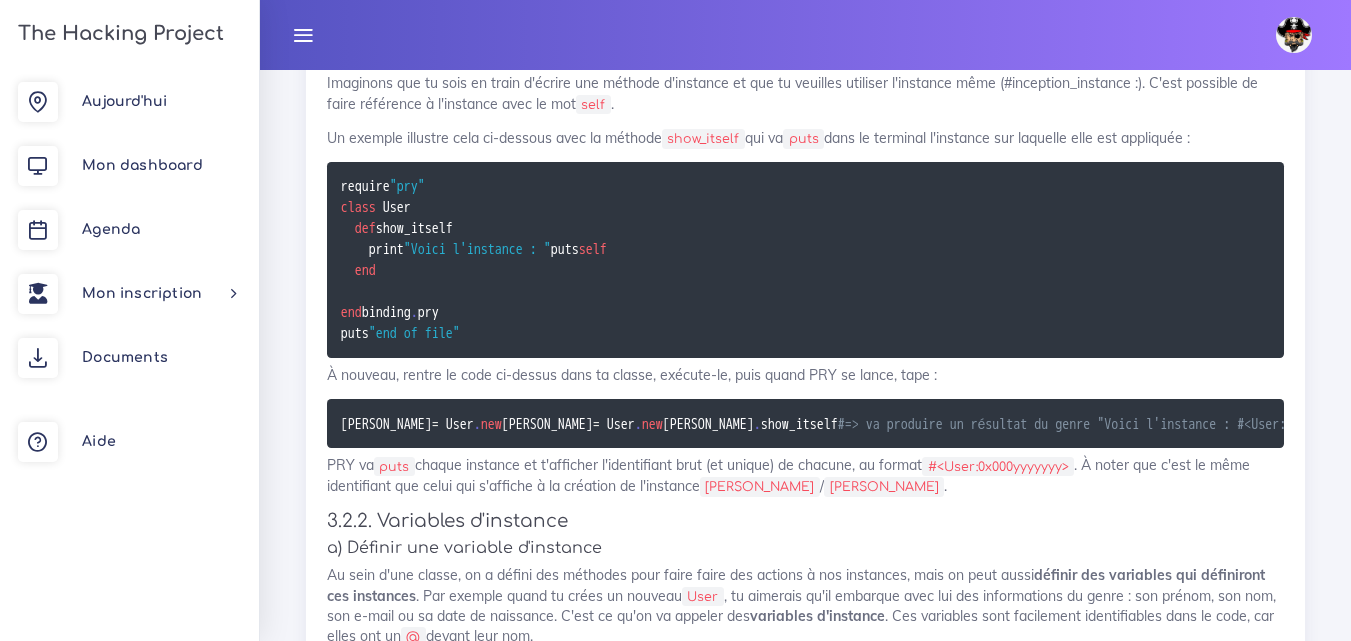 scroll, scrollTop: 7706, scrollLeft: 0, axis: vertical 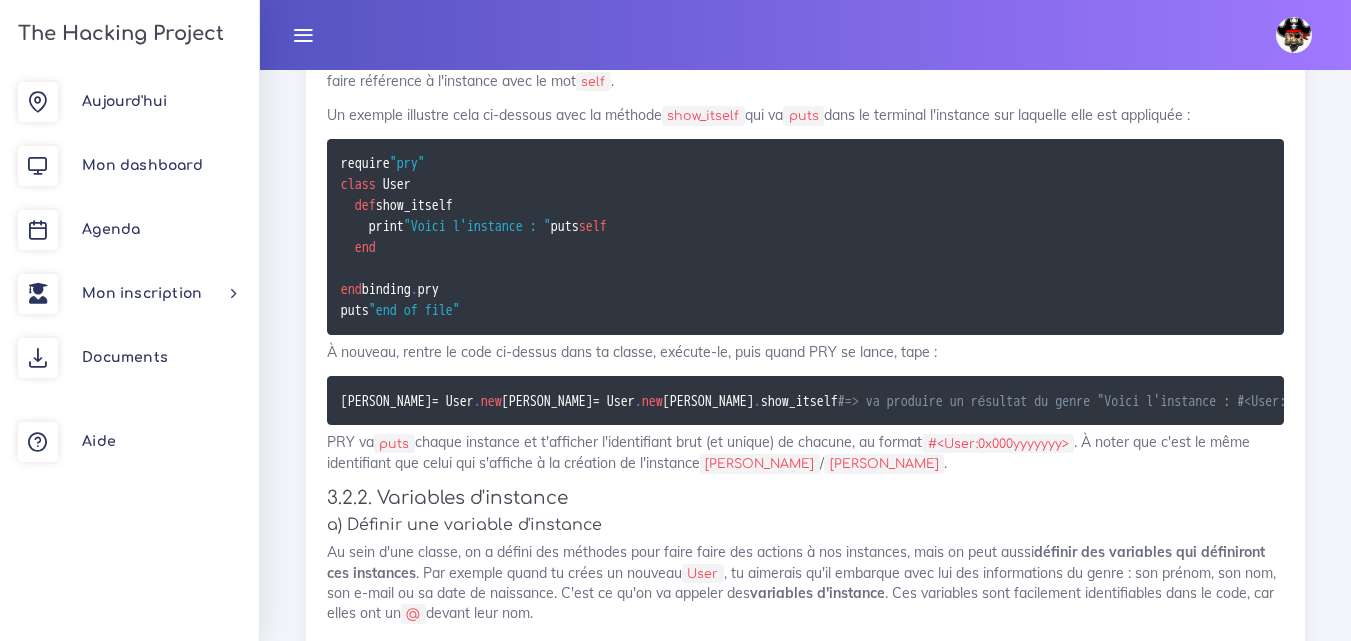 click on "Ressource :
La Programmation Orientée Objet (POO)
La Programmation Orientée Objet (POO)
On va te présenter le concept d'objet en programmation et t'expliquer comment l'utiliser pour coder en Ruby.
1. Introduction
Ça y est, on va muscler un peu notre jeu avec la fameuse Programmation Orienté Objet (POO) dont vous avez (sûrement) vaguement entendu parler. Comme Ruby est construit selon ces principes, il est SUPER important de bien comprendre ce que c’est. En deux mots : c'est une philosophie de programmation où on manipule les données comme étant des objets auxquels sont rattachés plein de variables (qui le définissent) et de méthodes (qui lui font faire des actions). Pas de panique tout va s'éclaircir avec des exemples !
** ⚠️ ALERTE ERREUR COMMUNE**
Le cours d'aujourd'hui est très dense
Prend ton temps !
Lis et essaye de bien comprendre le code qu'on te donne en exemple
hauteur  et" at bounding box center [805, 1935] 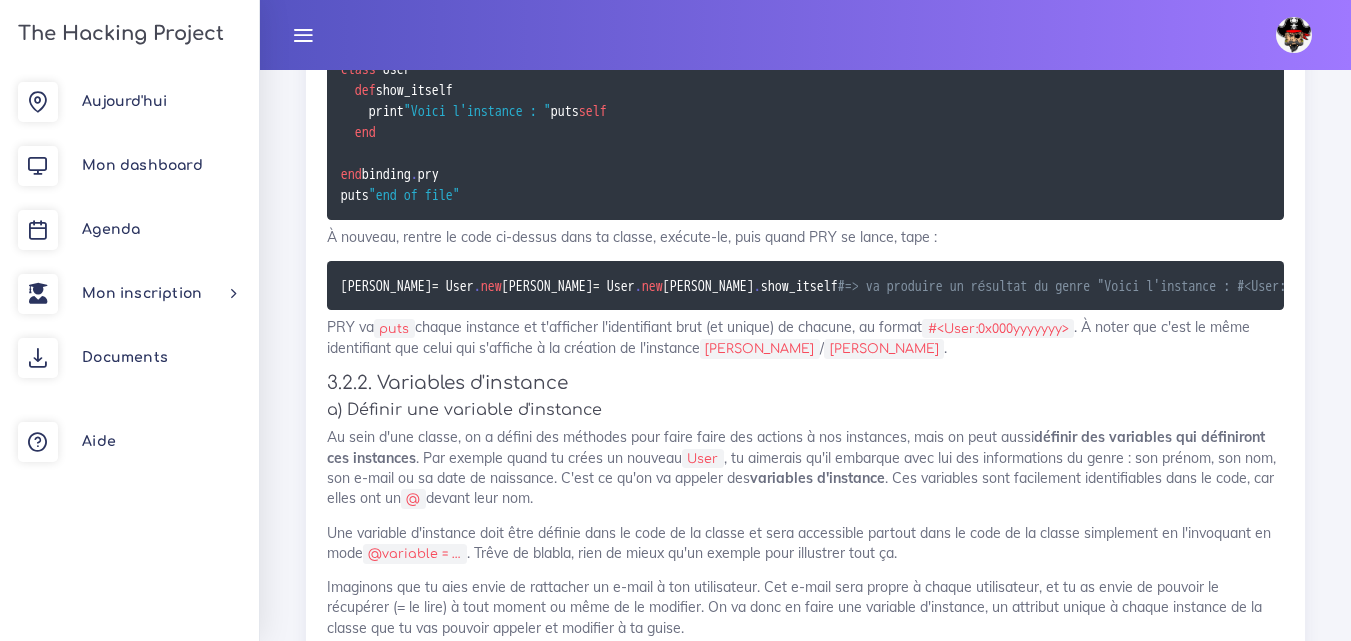 scroll, scrollTop: 7806, scrollLeft: 0, axis: vertical 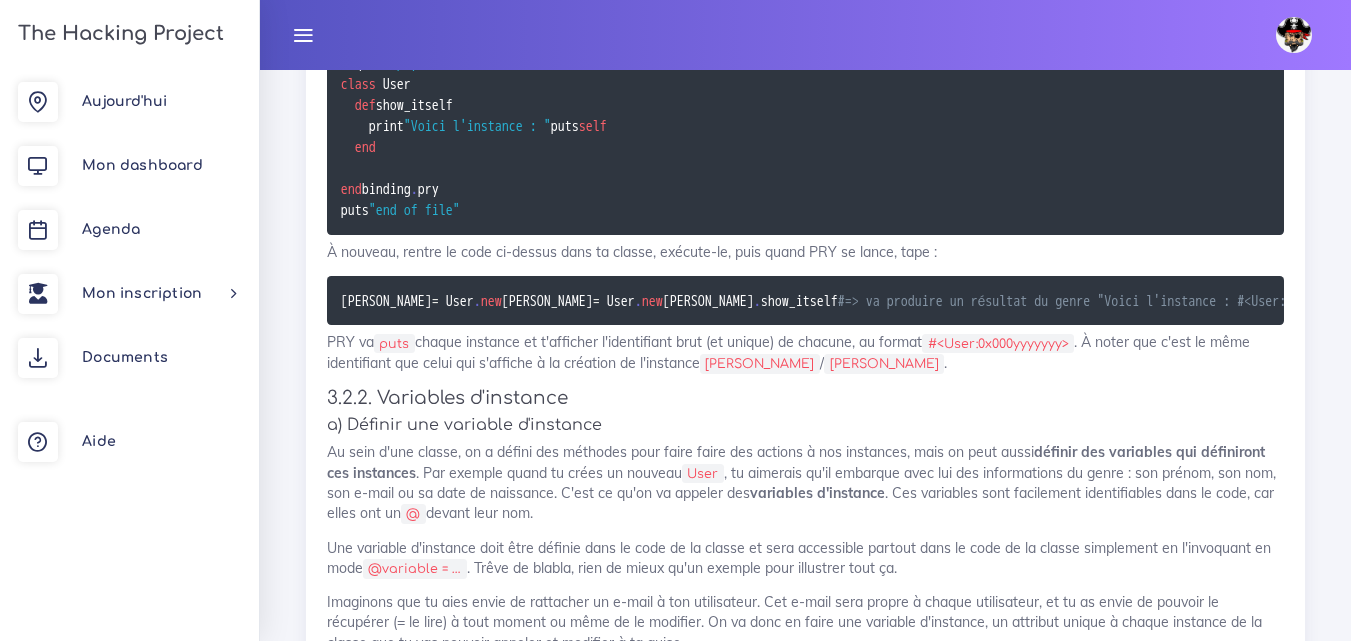 click on "require  "pry"
class   User
def  show_itself
print  "Voici l'instance : "
puts  self
end
end
binding . pry
puts  "end of file"" at bounding box center (474, 137) 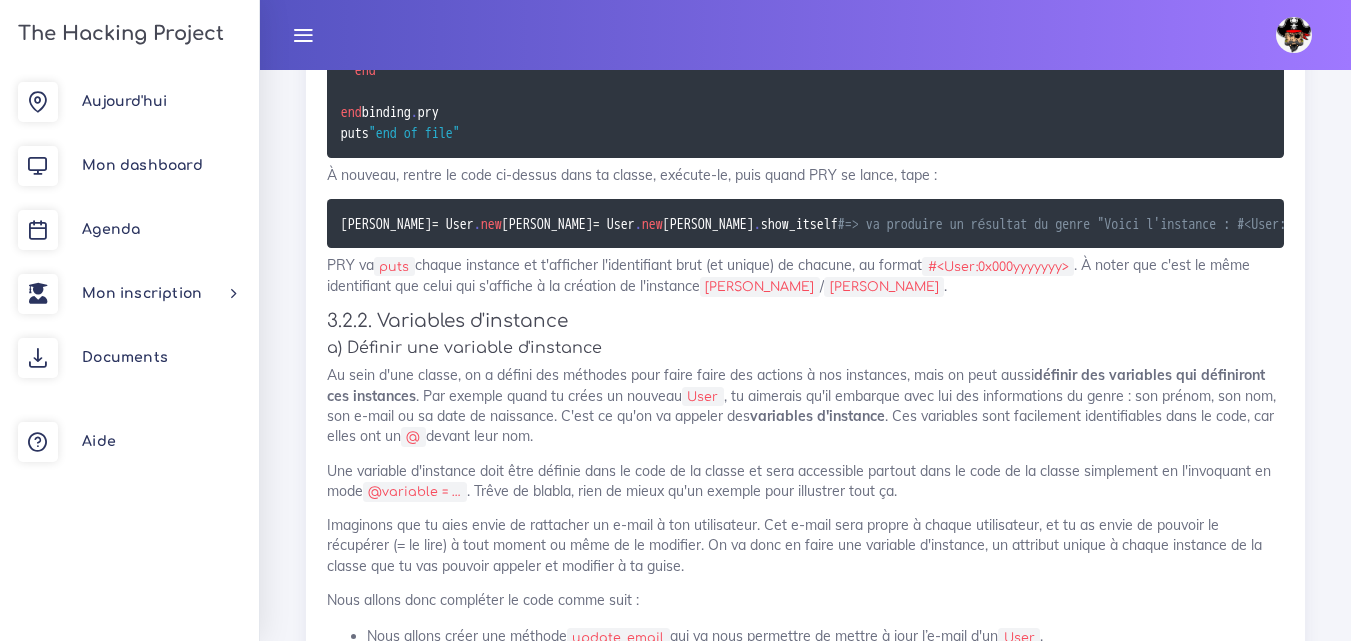 scroll, scrollTop: 8006, scrollLeft: 0, axis: vertical 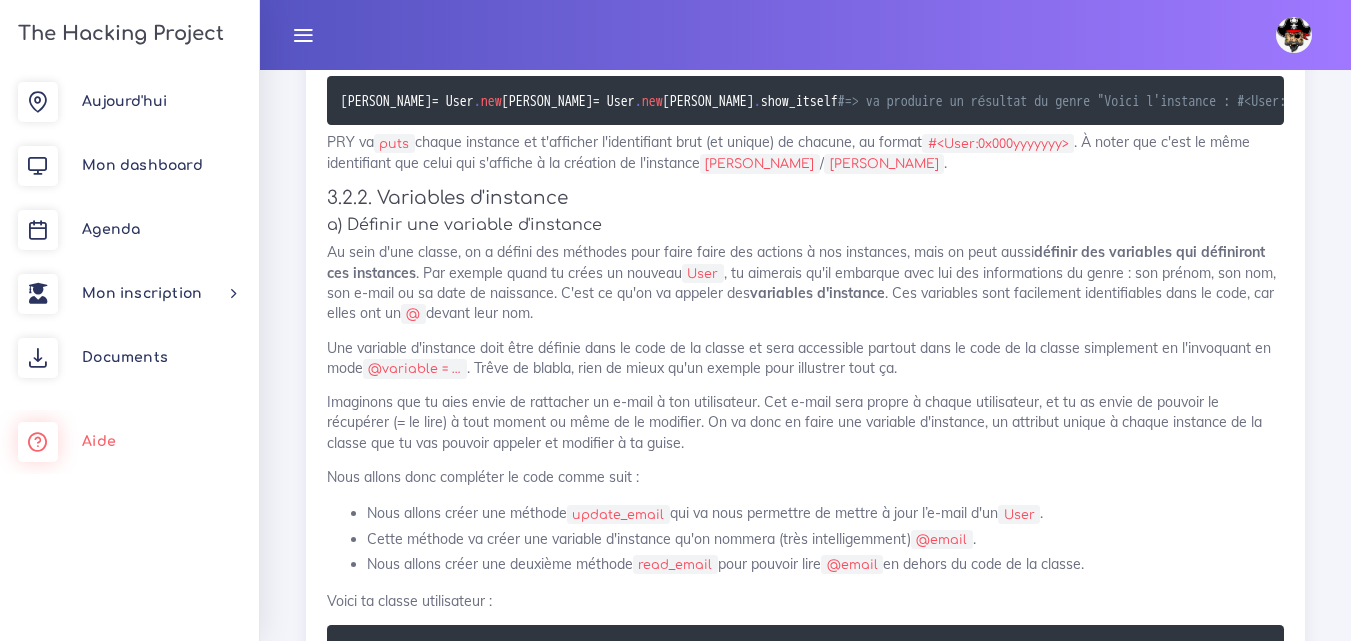 click on "Aide" at bounding box center [129, 442] 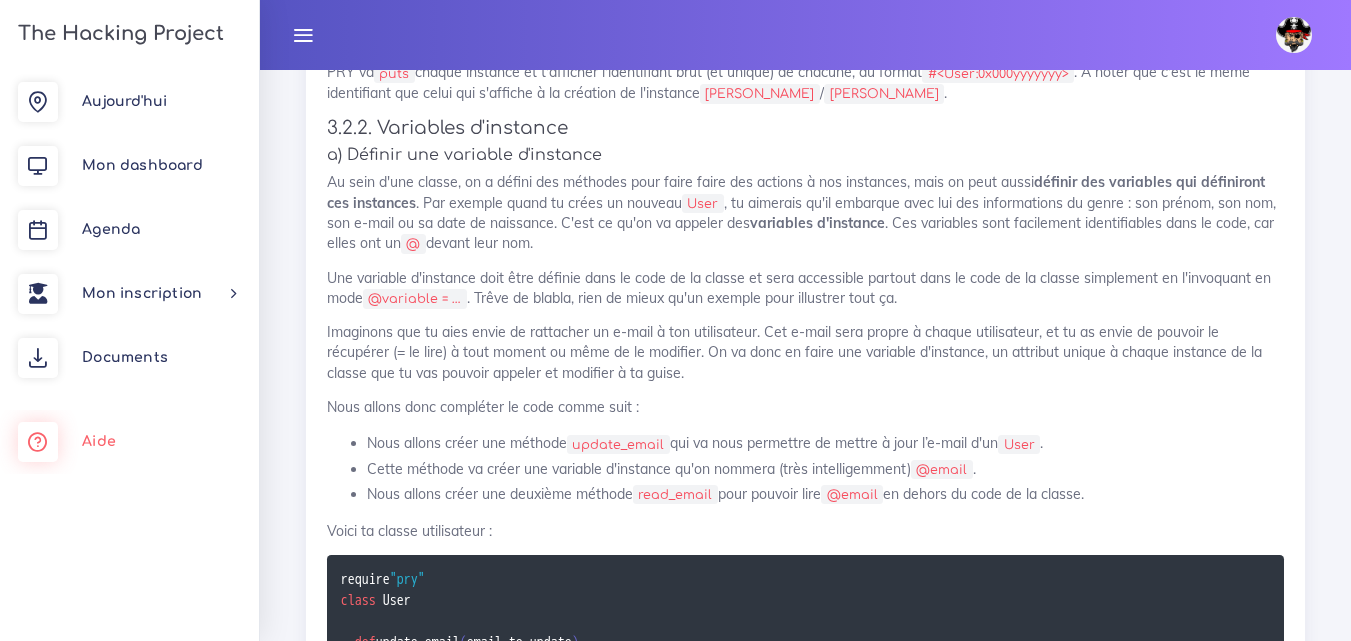 scroll, scrollTop: 8206, scrollLeft: 0, axis: vertical 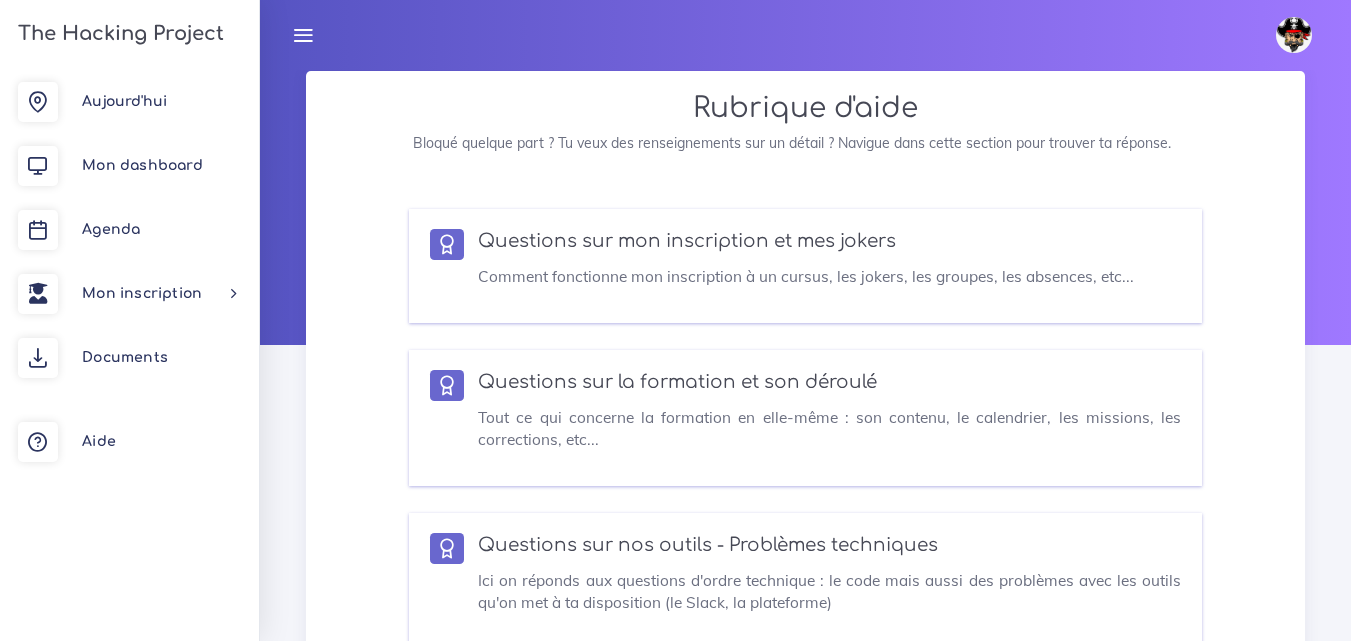 click at bounding box center (1294, 35) 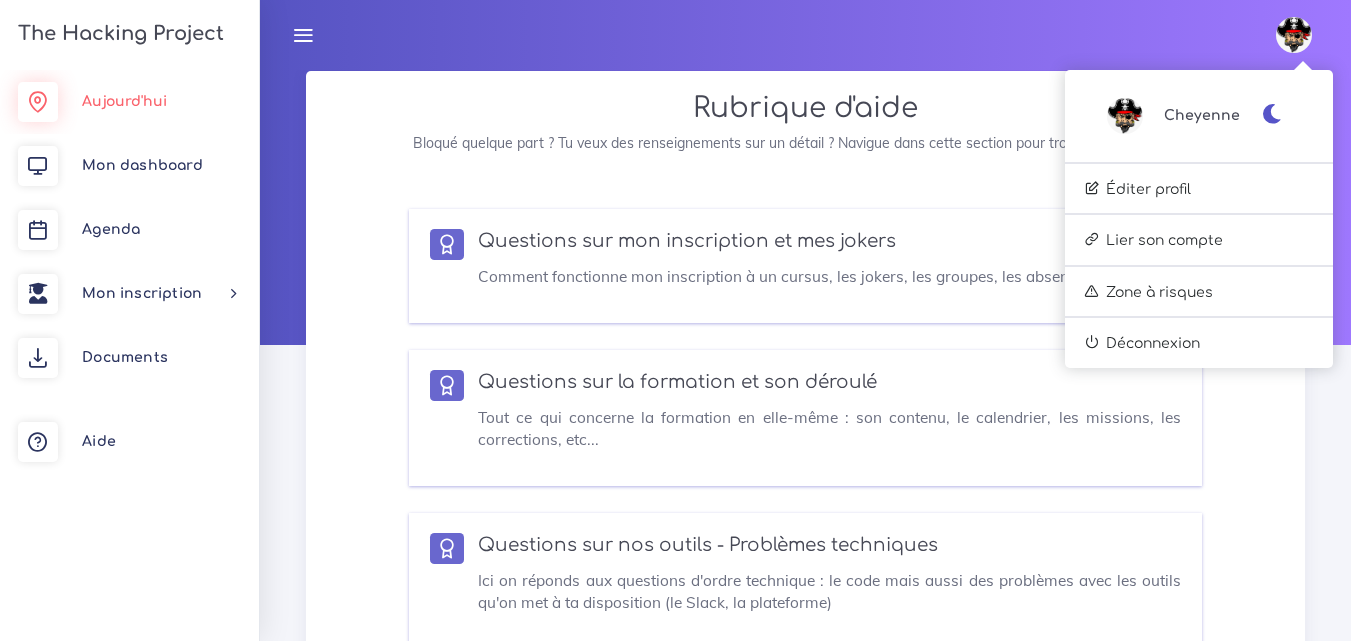 click on "Aujourd'hui" at bounding box center [124, 101] 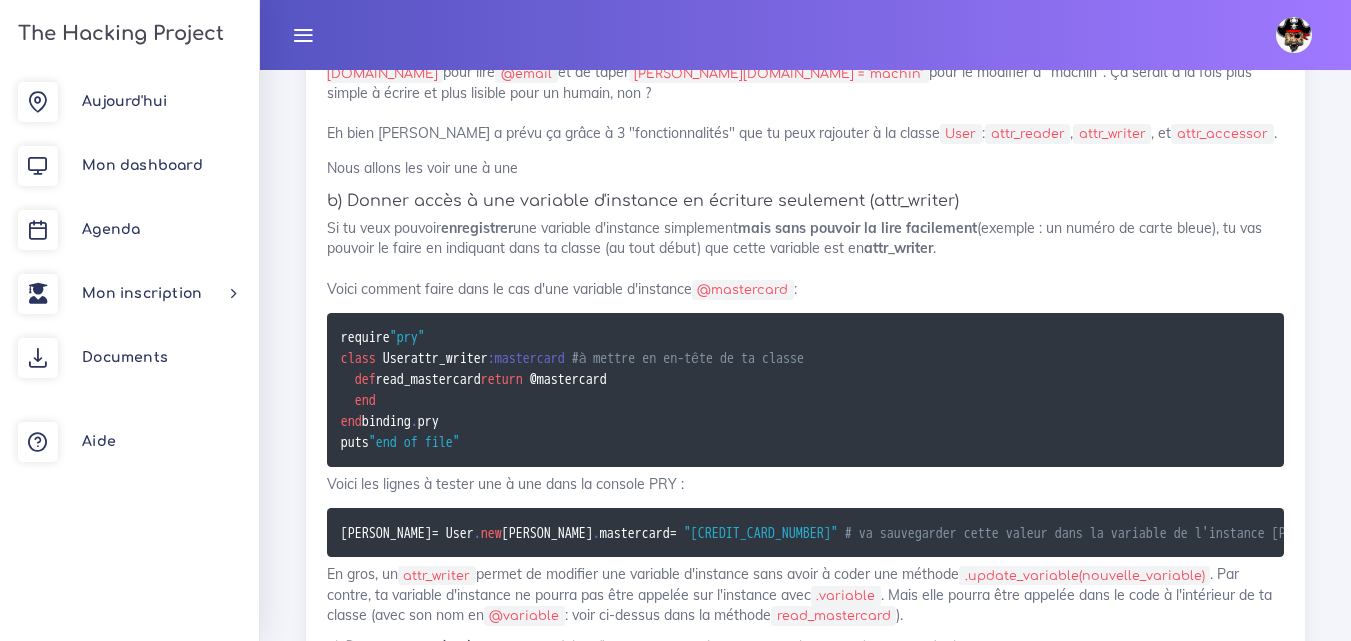 scroll, scrollTop: 9100, scrollLeft: 0, axis: vertical 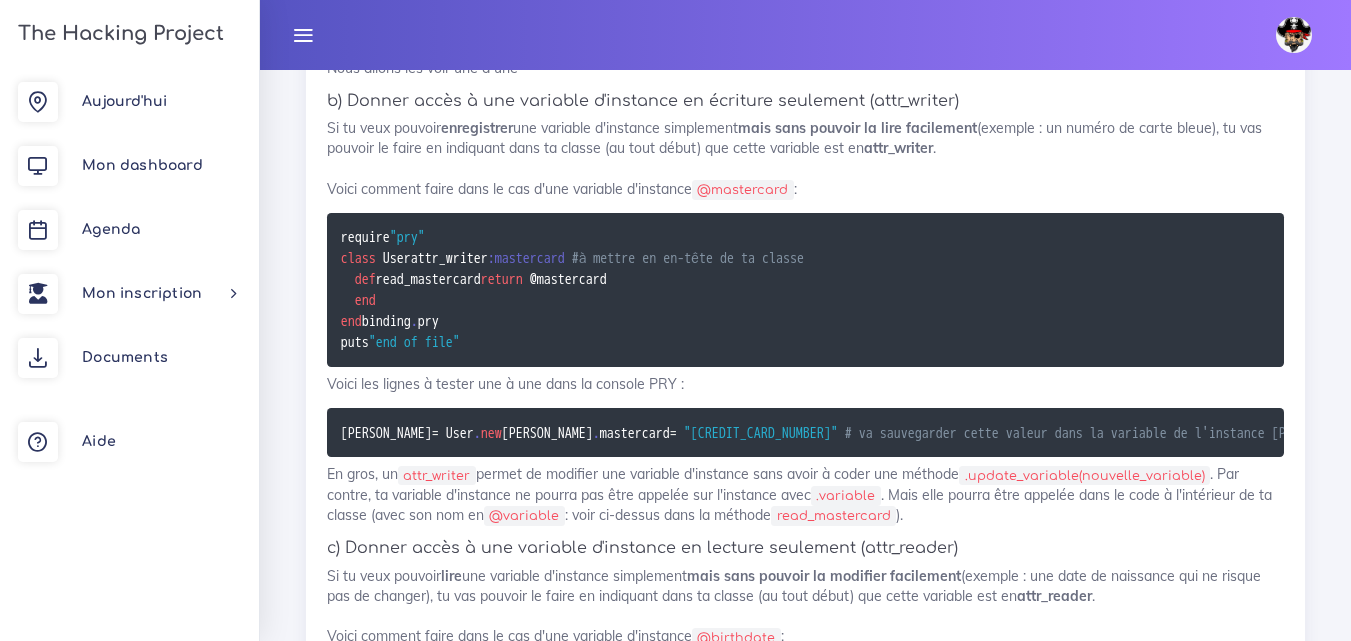 drag, startPoint x: 480, startPoint y: 443, endPoint x: 628, endPoint y: 442, distance: 148.00337 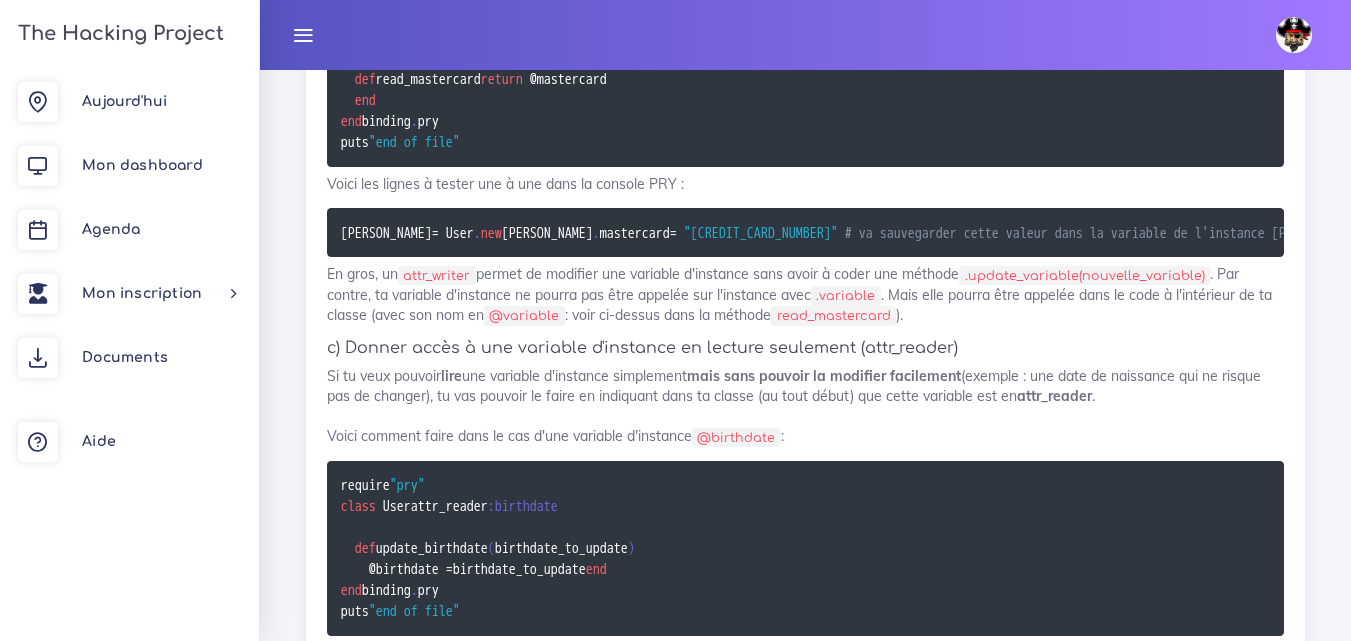 click on "La Programmation Orientée Objet (POO)
On va te présenter le concept d'objet en programmation et t'expliquer comment l'utiliser pour coder en Ruby.
1. Introduction
Ça y est, on va muscler un peu notre jeu avec la fameuse Programmation Orienté Objet (POO) dont vous avez (sûrement) vaguement entendu parler. Comme Ruby est construit selon ces principes, il est SUPER important de bien comprendre ce que c’est. En deux mots : c'est une philosophie de programmation où on manipule les données comme étant des objets auxquels sont rattachés plein de variables (qui le définissent) et de méthodes (qui lui font faire des actions). Pas de panique tout va s'éclaircir avec des exemples !
** ⚠️ ALERTE ERREUR COMMUNE**
Le cours d'aujourd'hui est très dense  ! On a eu beau tourner le problème dans tous les sens : la POO c'est complexe, et donc ça ne s'explique pas en 3 lignes… il y a BEAUCOUP d'info, donc:
Prend ton temps !
2. Historique et contexte
et" at bounding box center [805, -7065] 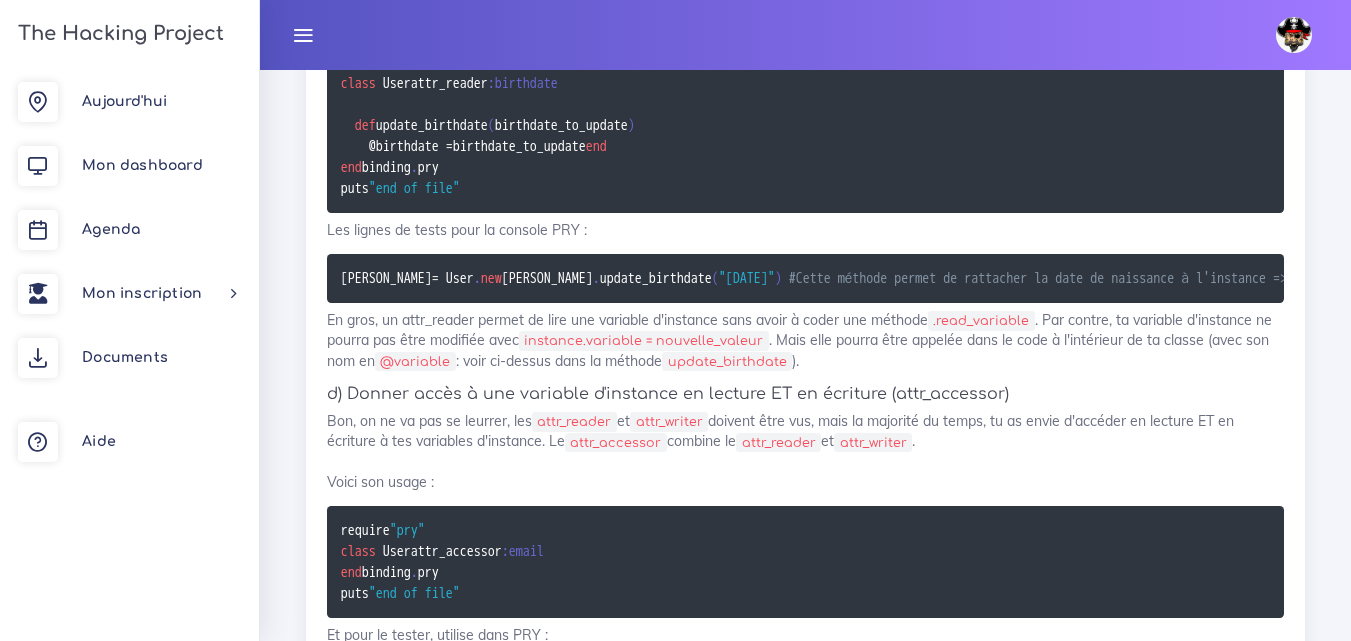 scroll, scrollTop: 9700, scrollLeft: 0, axis: vertical 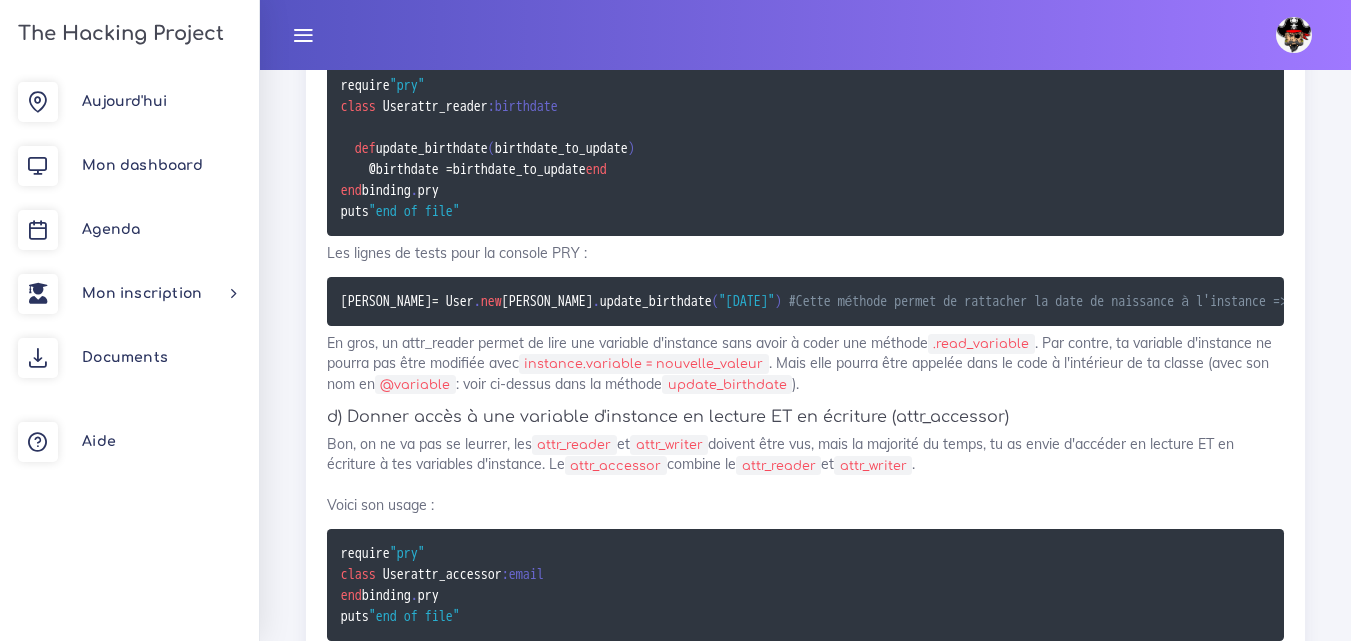 click on "Voici les lignes à tester une à une dans la console PRY :" at bounding box center [805, -216] 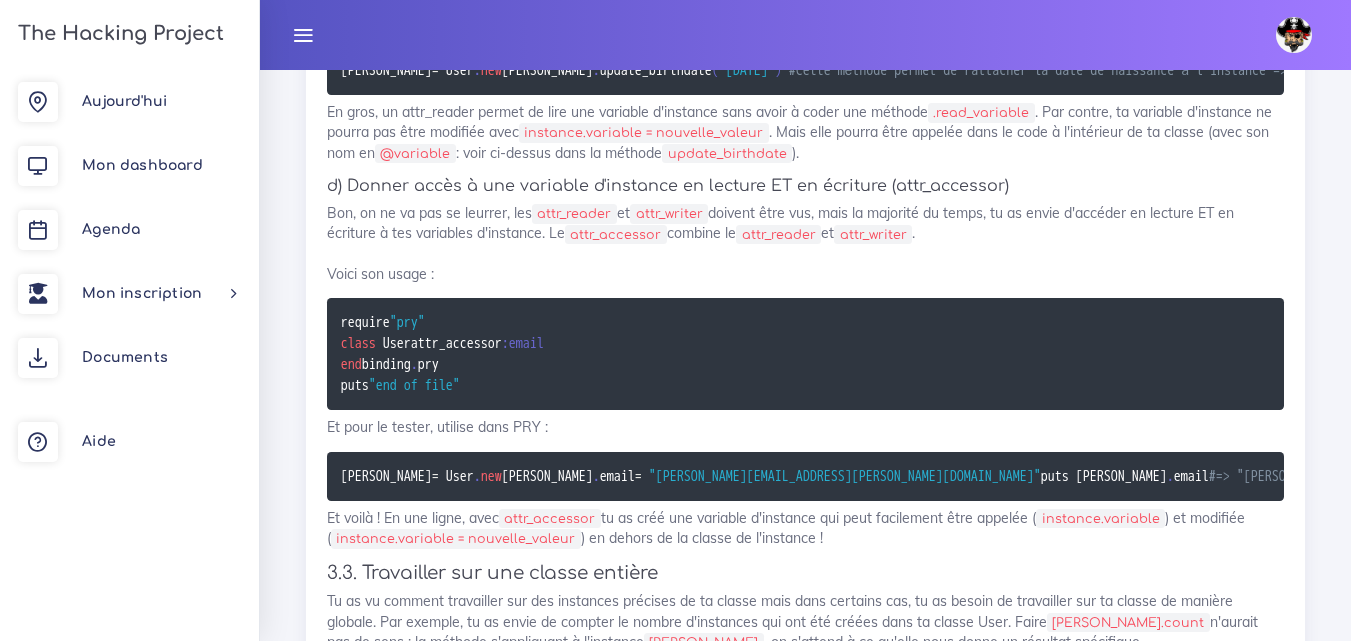 scroll, scrollTop: 9900, scrollLeft: 0, axis: vertical 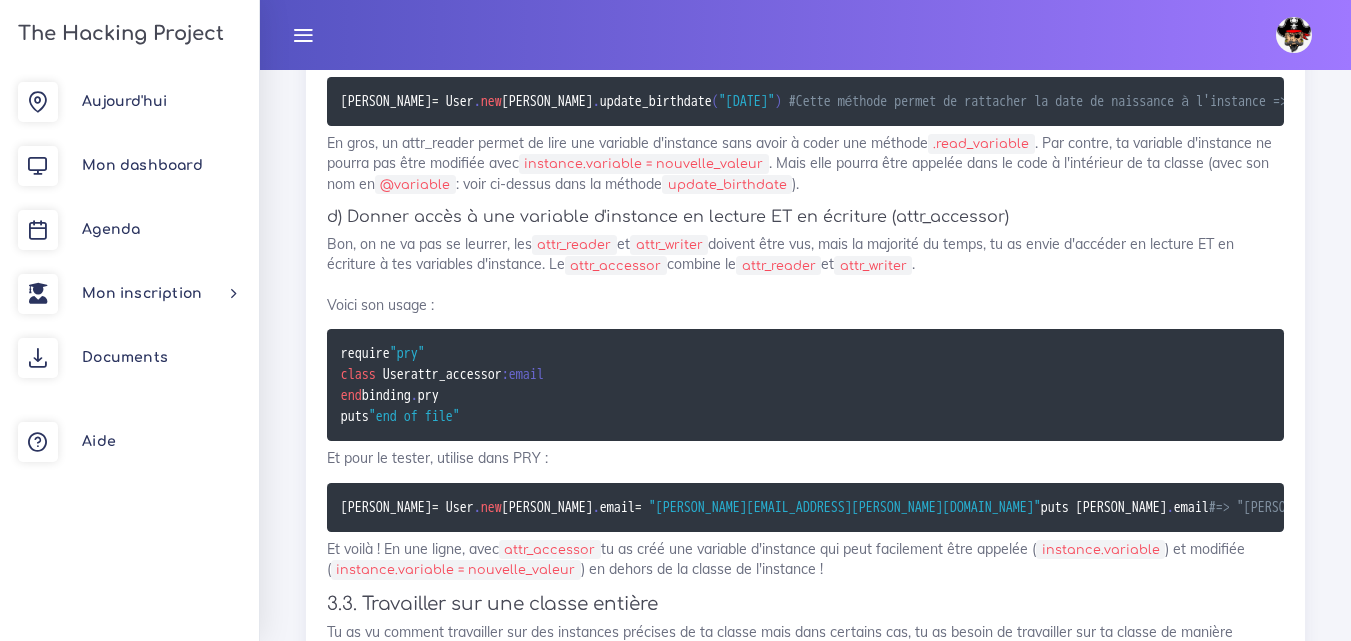 drag, startPoint x: 641, startPoint y: 430, endPoint x: 341, endPoint y: 434, distance: 300.02667 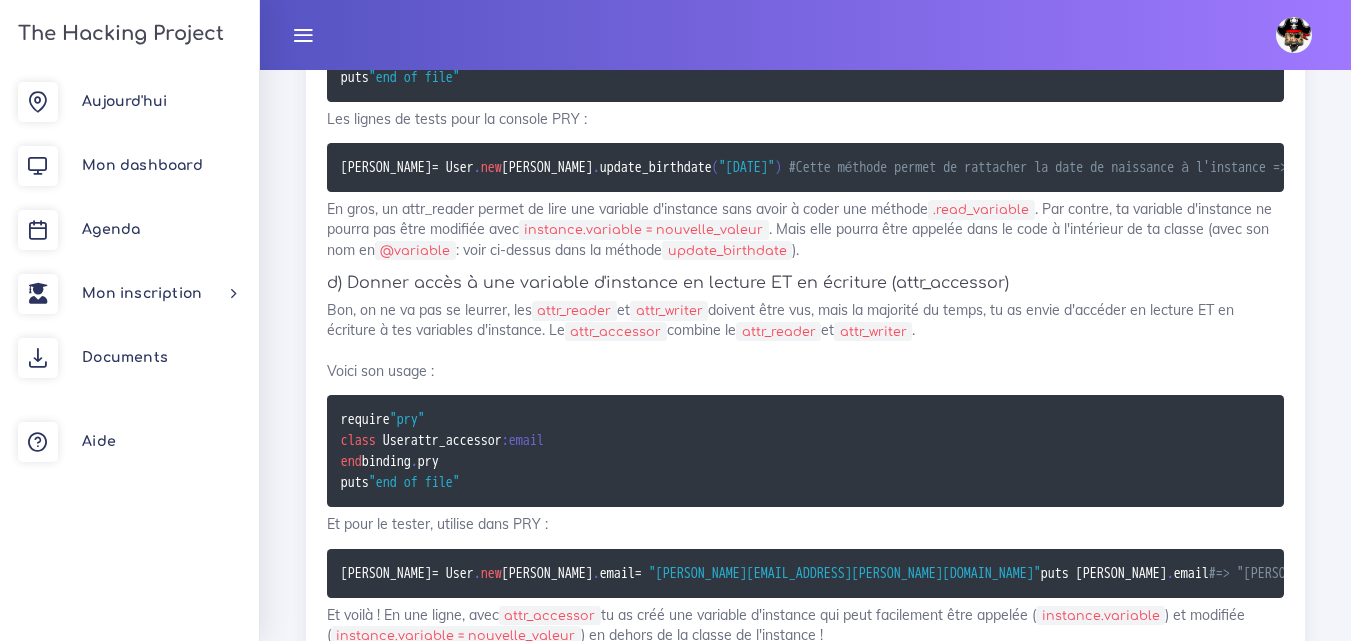 scroll, scrollTop: 9800, scrollLeft: 0, axis: vertical 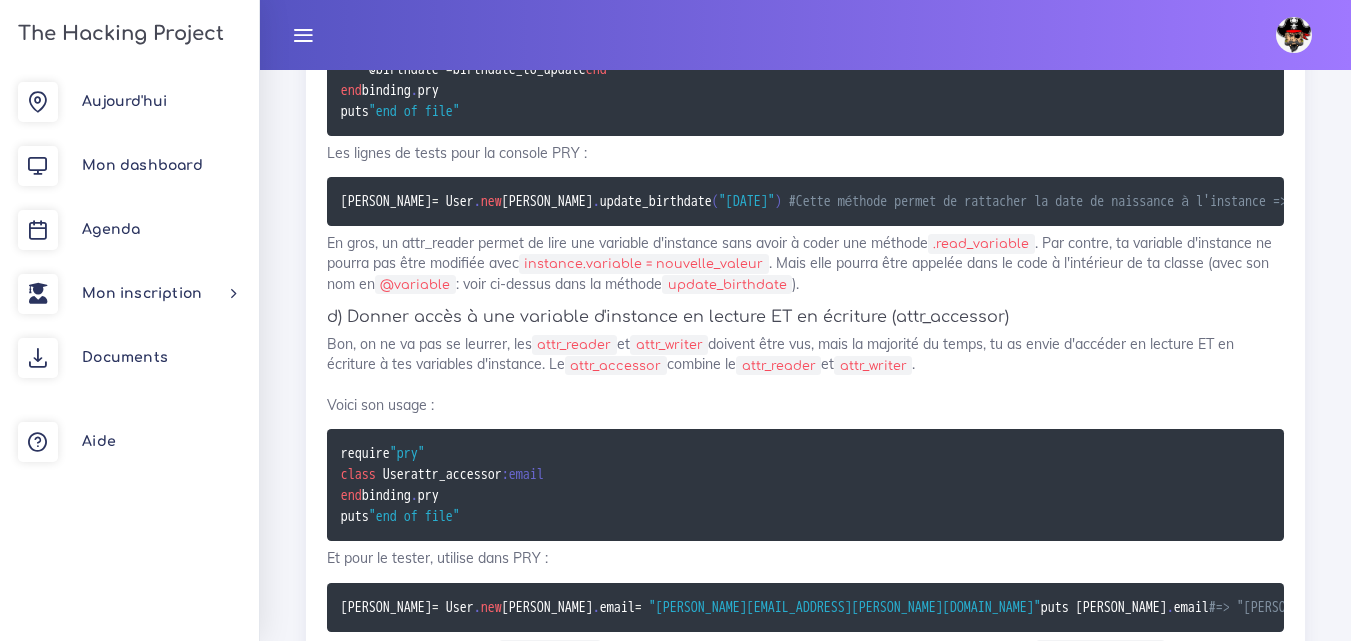 drag, startPoint x: 339, startPoint y: 181, endPoint x: 477, endPoint y: 411, distance: 268.2238 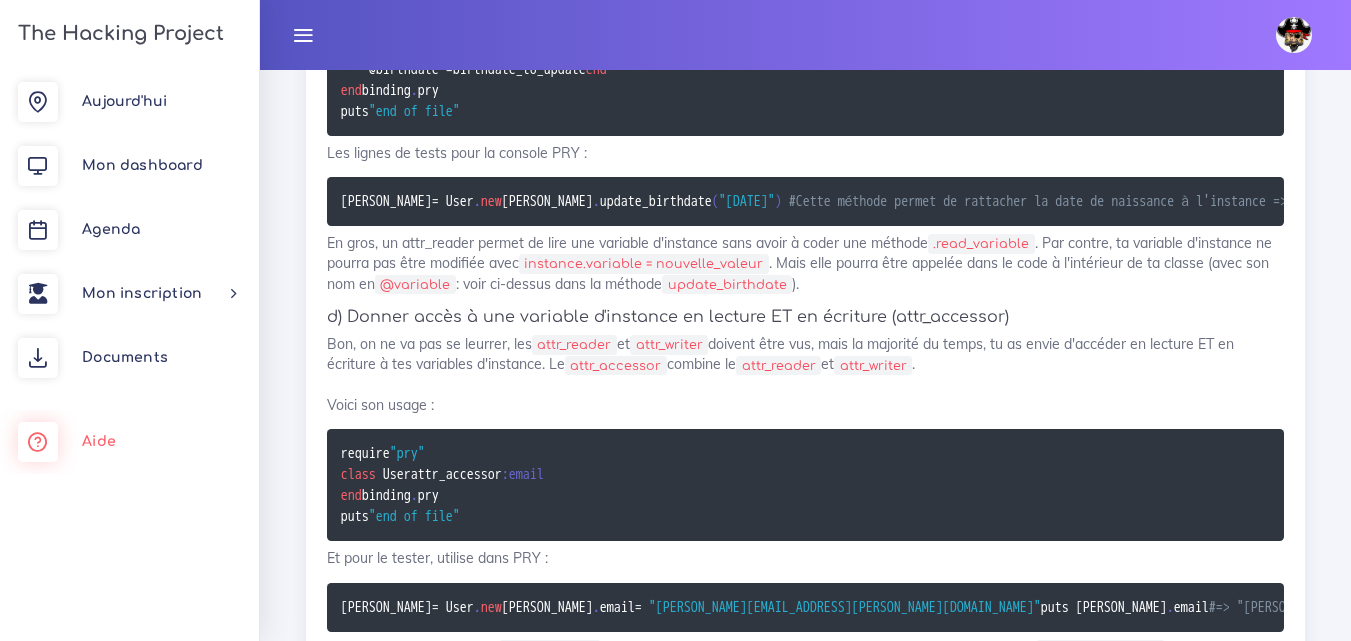 click on "Aide" at bounding box center [129, 442] 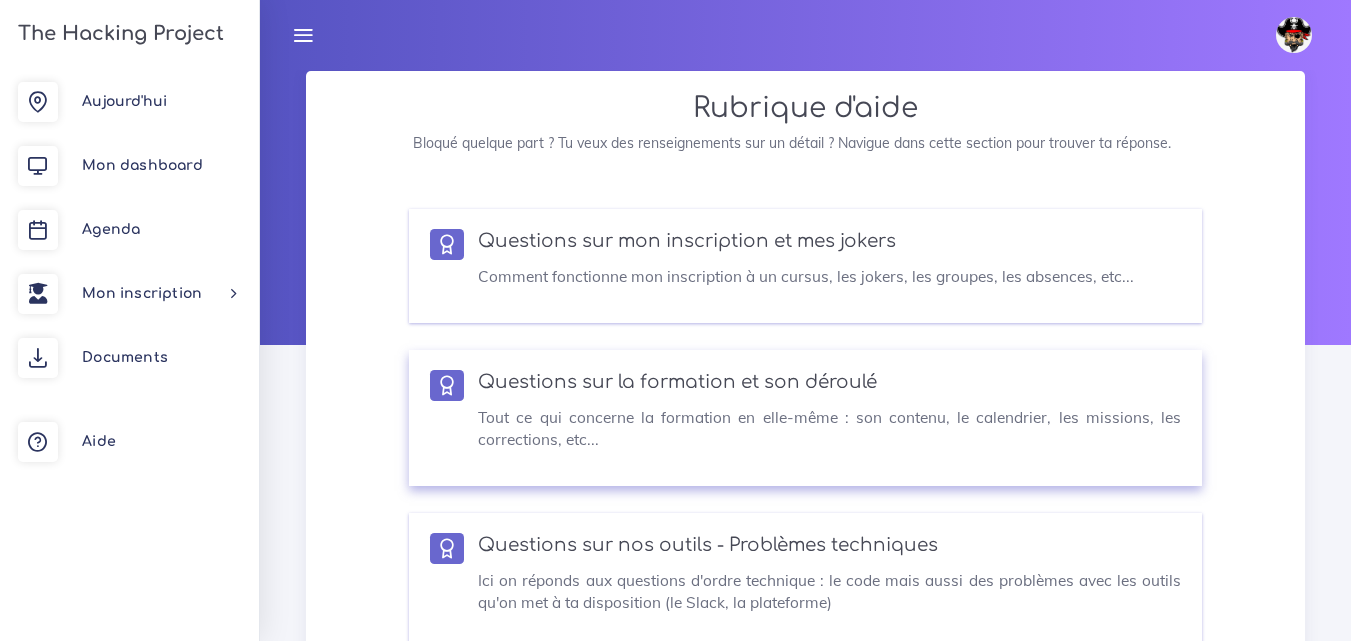 scroll, scrollTop: 0, scrollLeft: 0, axis: both 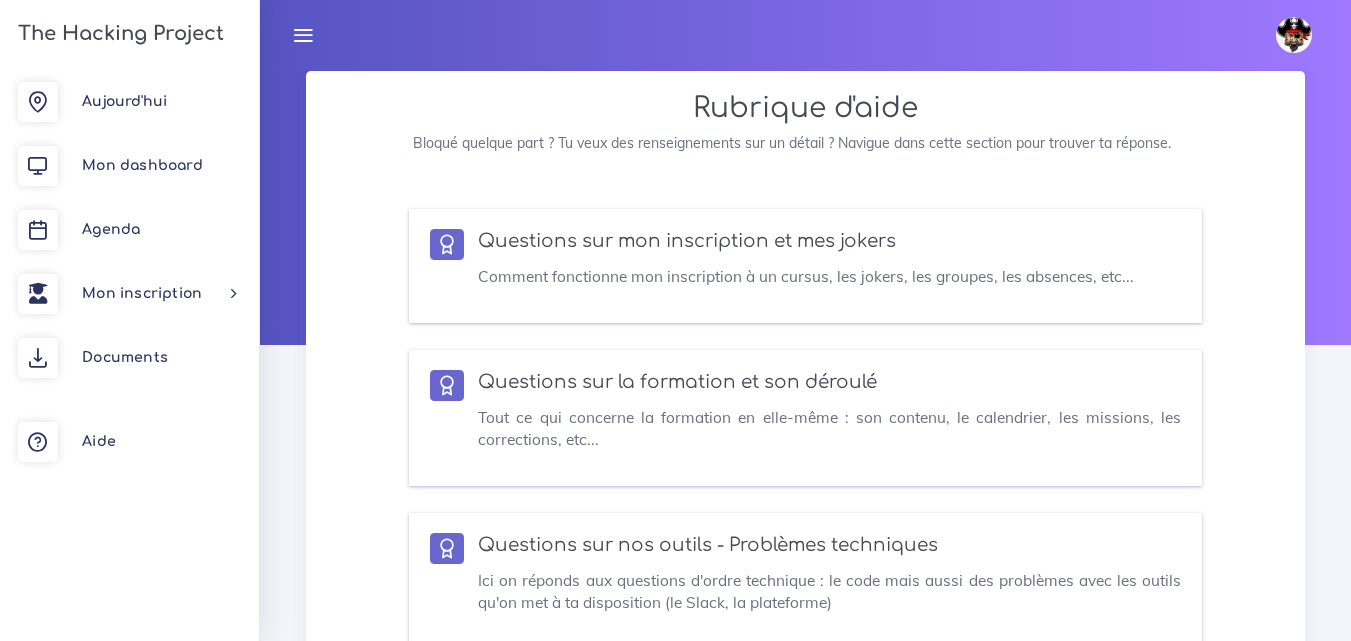 click at bounding box center (1294, 35) 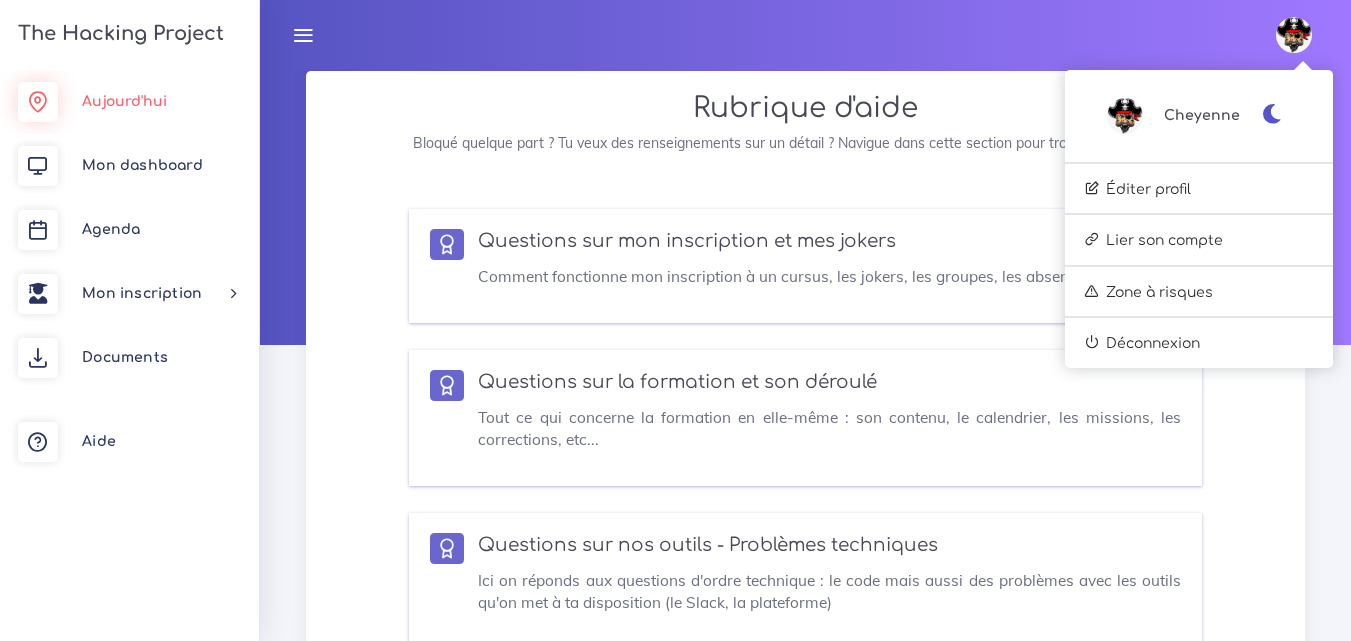 click on "Aujourd'hui" at bounding box center [129, 102] 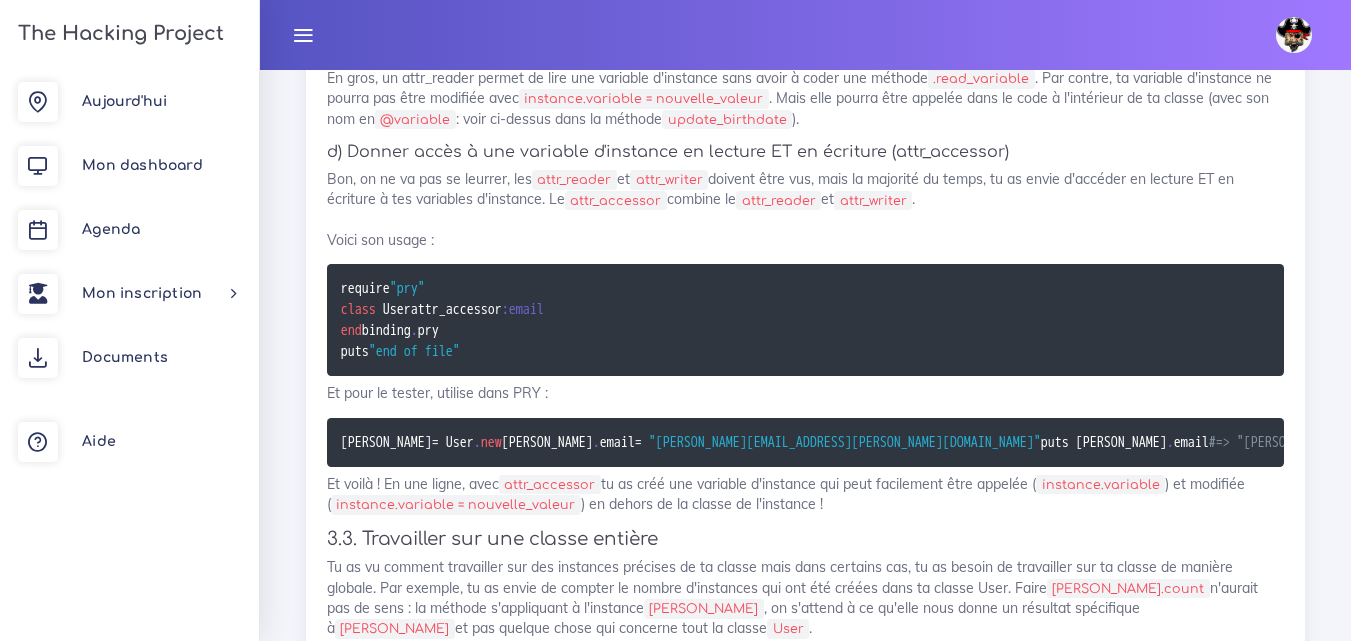 scroll, scrollTop: 10000, scrollLeft: 0, axis: vertical 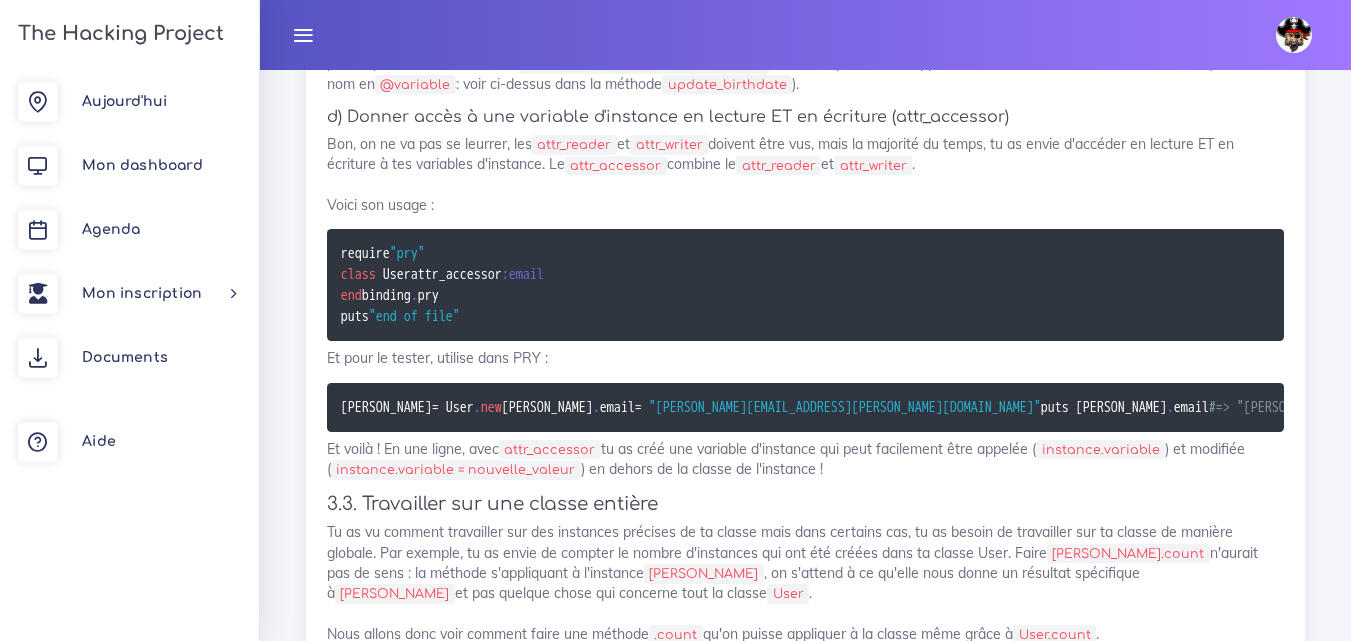 drag, startPoint x: 334, startPoint y: 285, endPoint x: 1276, endPoint y: 383, distance: 947.0839 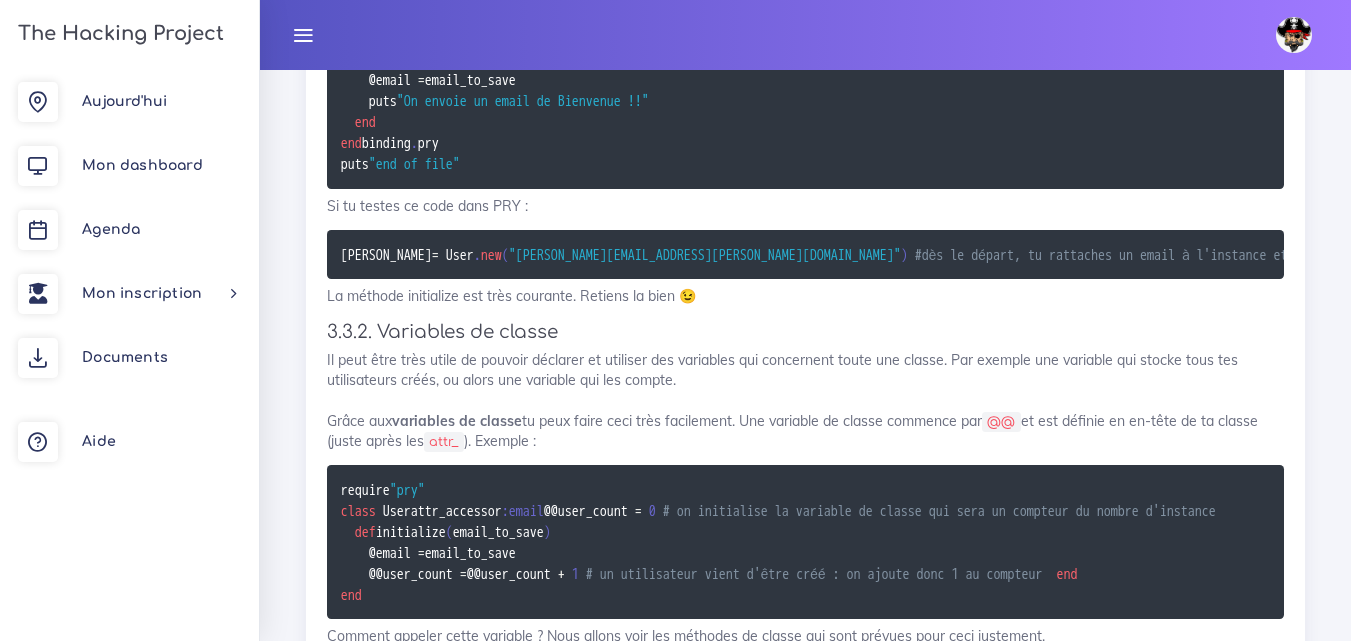 scroll, scrollTop: 11100, scrollLeft: 0, axis: vertical 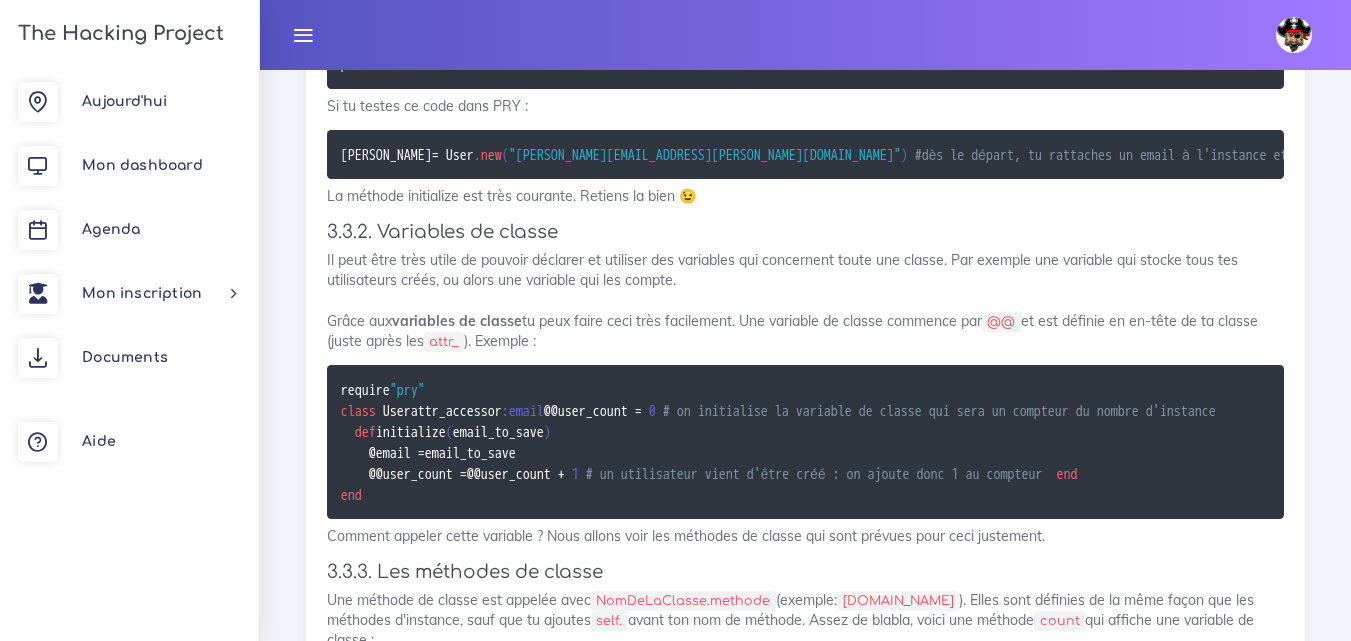 click on "Dashboard
Fullstack web
Programmation orientée objet
Découverte de la POO
Programmation orientée objet
Découverte de la POO
Nous allons te présenter le concept de POO et faire de superbes exercices dessus.
[DATE]
Découverte de la POO
Nous allons te présenter le concept de POO et faire de superbes exercices dessus.
[DATE]
Plus loin dans la POO
La POO est une notion centrale en Ruby : poussons-la plus loin pour que tu la maîtrises à fond !
[DATE]
Jouer avec des excels
Tu vas voir comment utiliser Ruby pour manipuler des fichiers Excel. Très pratique quand on scrappe des données par exemple.
[DATE]
POO des champions, un morpion
Tu vas utiliser tes compétences de POO pour faire un programme en POO : un morpion. [PERSON_NAME] fait envoyer du paté !
[DATE]" at bounding box center (805, 331) 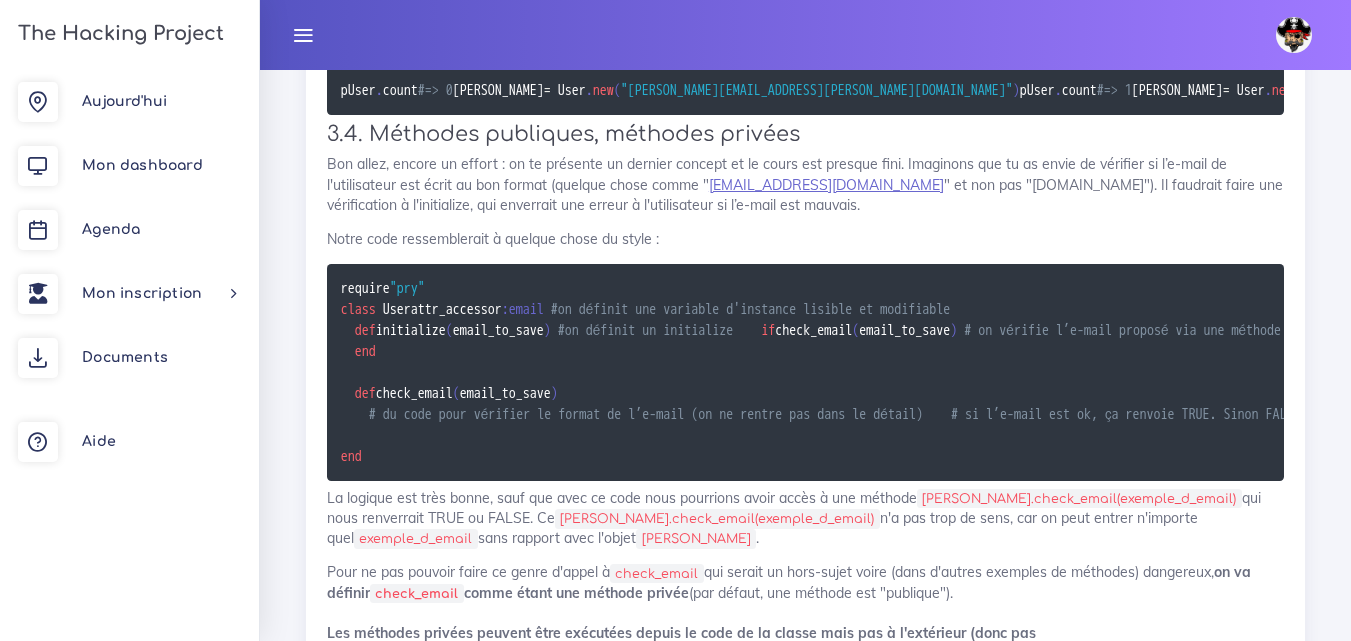 scroll, scrollTop: 12000, scrollLeft: 0, axis: vertical 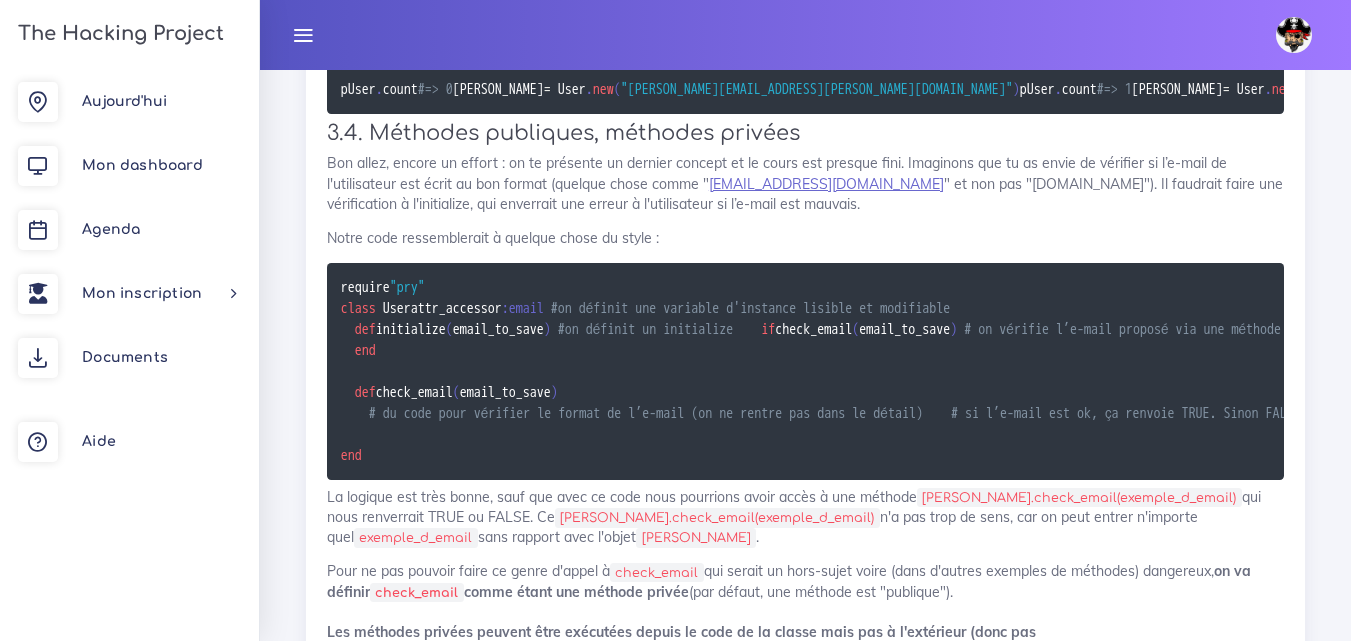 click on "[PERSON_NAME]  =   User . new ( "[PERSON_NAME][EMAIL_ADDRESS][PERSON_NAME][DOMAIN_NAME]" )   #dès le départ, tu rattaches un email à l'instance et affiche un message
#tu vas avoir un affichage dans le terminal : "On envoie un email de Bienvenue !!"
[PERSON_NAME] . email  #on vérifie que l’e-mail est bien enregistré. ok, ça retourne => "[PERSON_NAME][EMAIL_ADDRESS][PERSON_NAME][DOMAIN_NAME]"
jean  =   User . new   #tu vas avoir une erreur car tu as oublié l’e-mail => ArgumentError (wrong number of arguments (given 0, expected 1))" at bounding box center (805, -746) 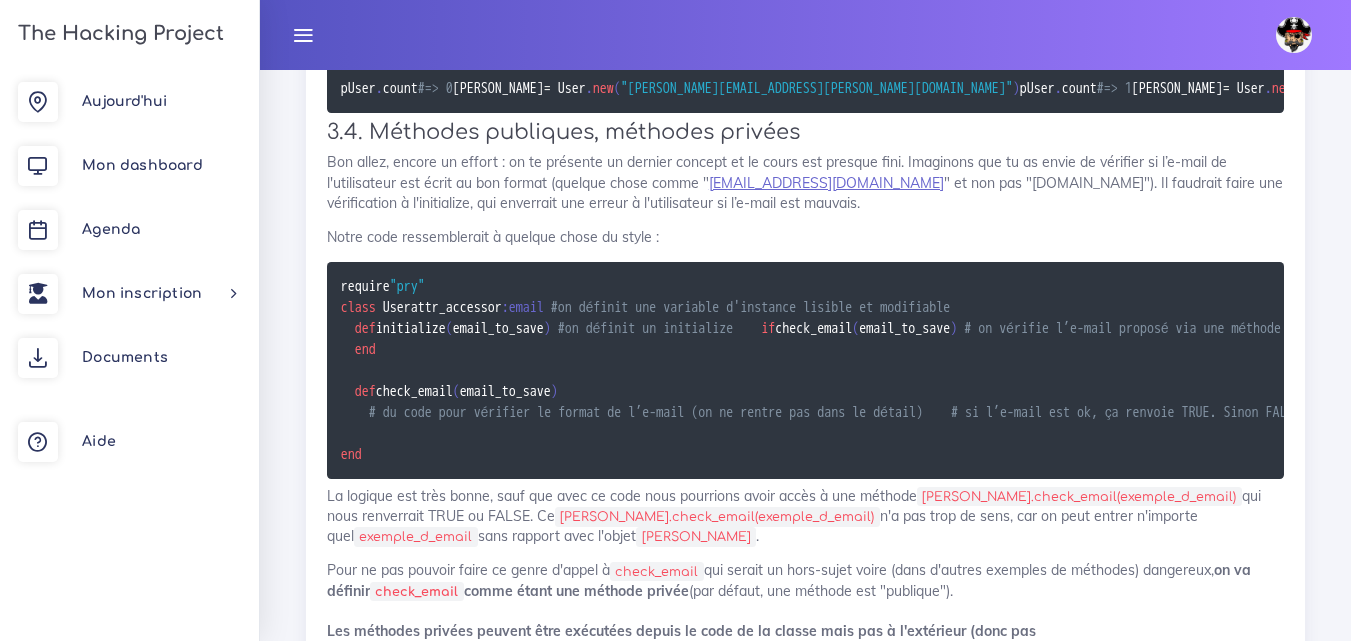 scroll, scrollTop: 12000, scrollLeft: 0, axis: vertical 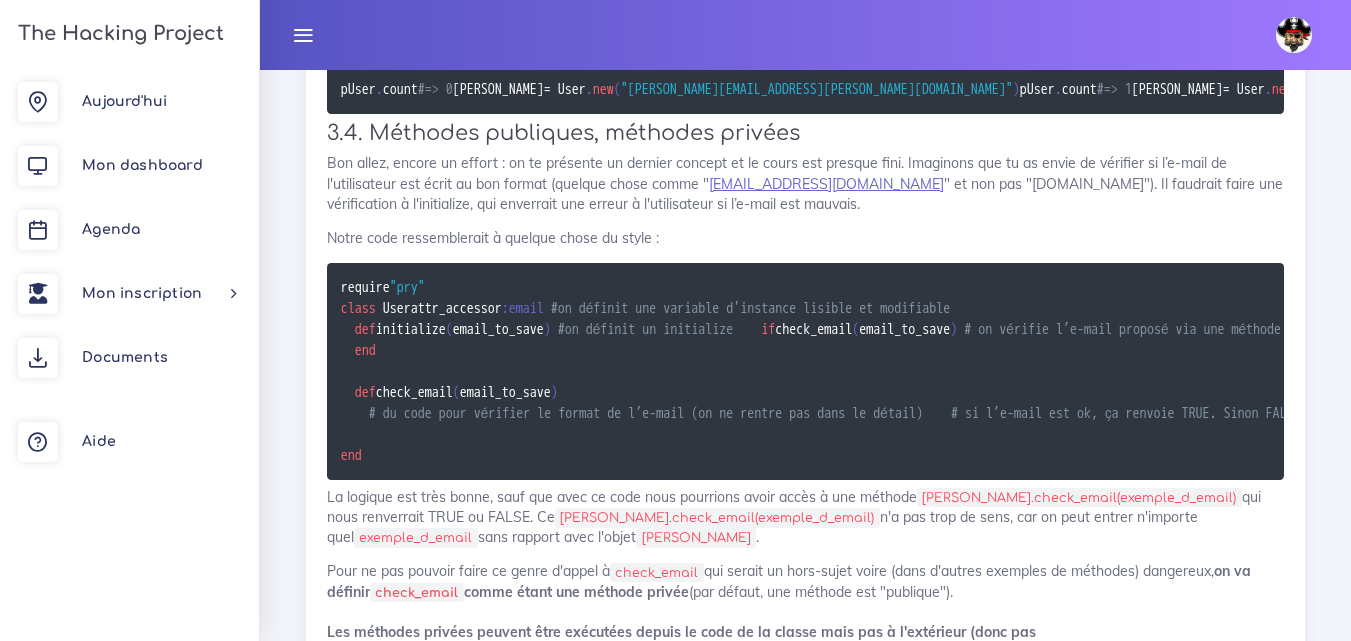 click on "require  "pry"
class   User
attr_accessor  :email
def  initialize ( email_to_save )
@email   =  email_to_save
puts  "On envoie un email de Bienvenue !!"
end
end
binding . pry
puts  "end of file"" at bounding box center [805, -920] 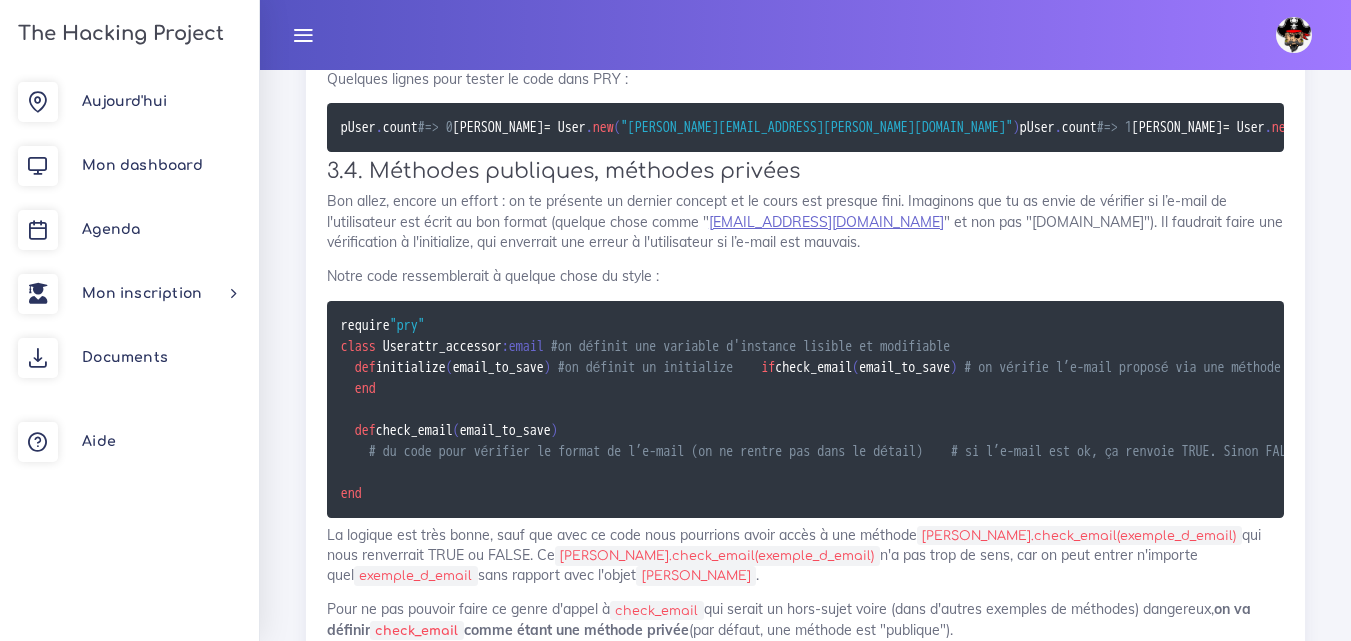 scroll, scrollTop: 11900, scrollLeft: 0, axis: vertical 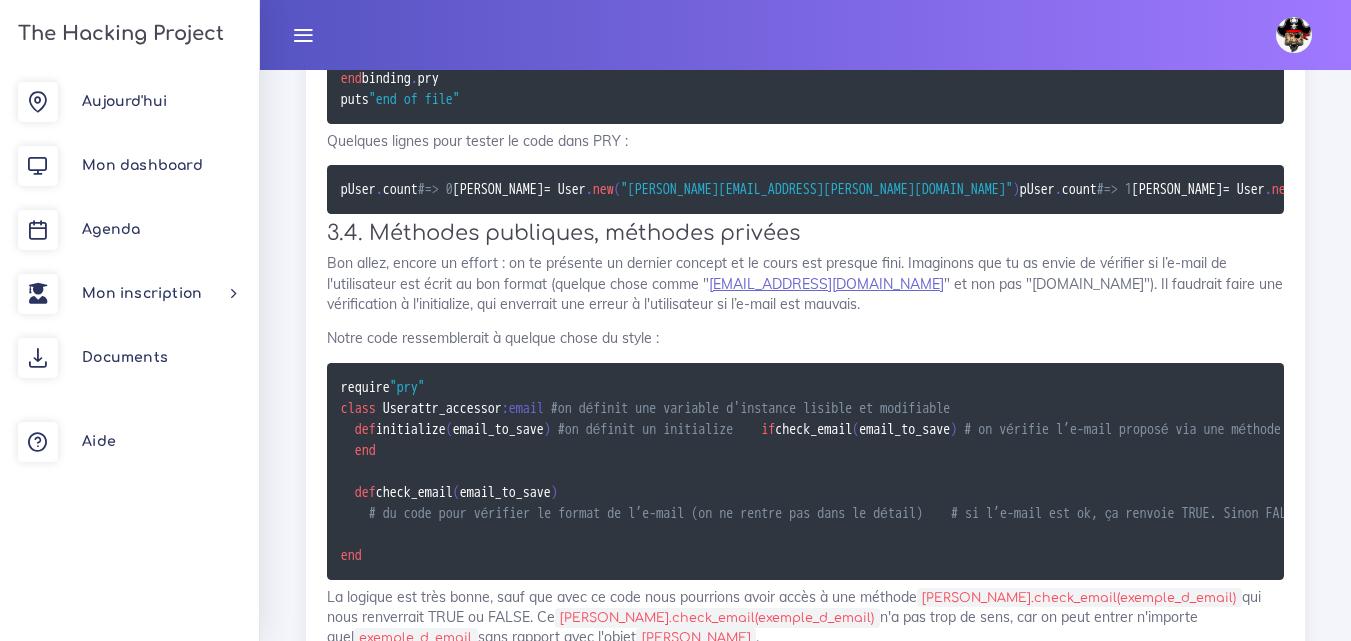 click on "require  "pry"
class   User
attr_accessor  :email
def  initialize ( email_to_save )
@email   =  email_to_save
puts  "On envoie un email de Bienvenue !!"
end
end
binding . pry
puts  "end of file"" at bounding box center [805, -820] 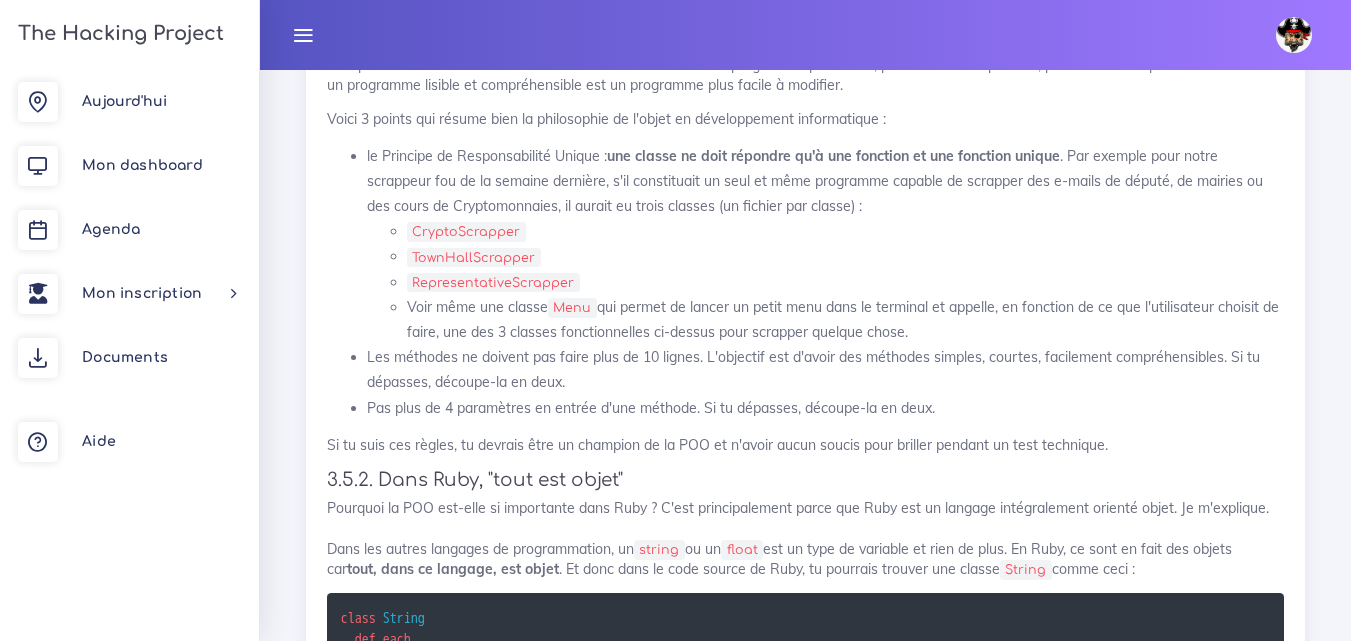 scroll, scrollTop: 13000, scrollLeft: 0, axis: vertical 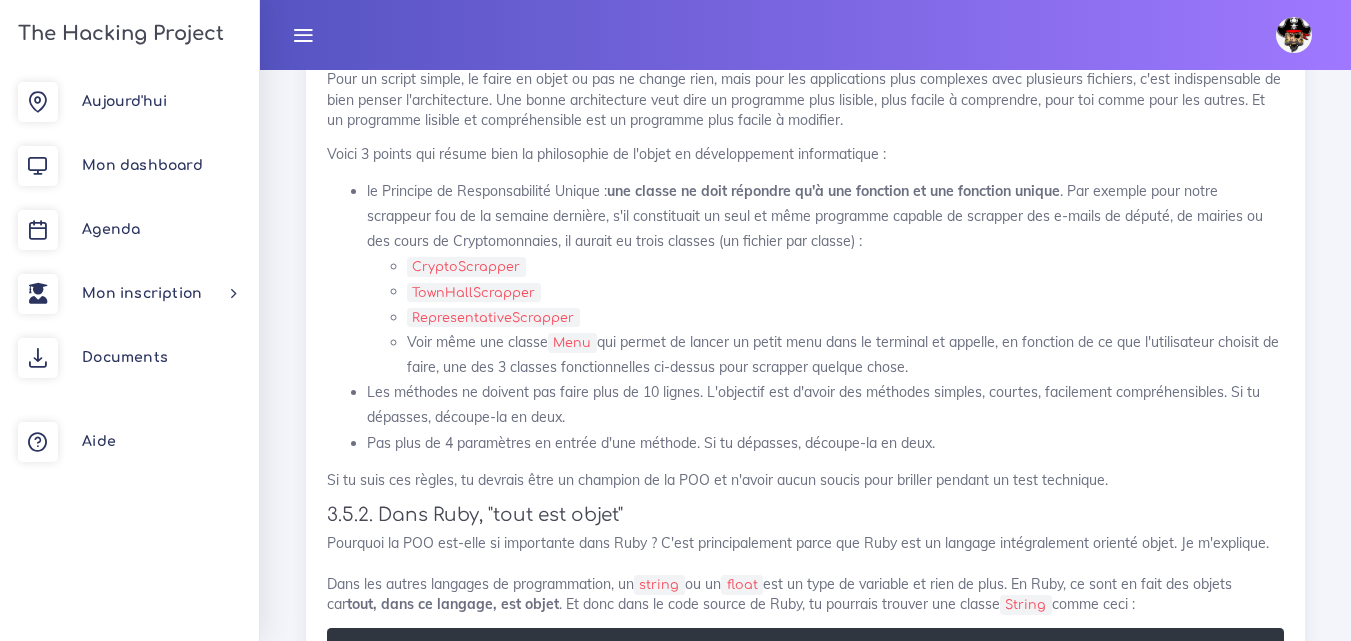 drag, startPoint x: 697, startPoint y: 279, endPoint x: 725, endPoint y: 259, distance: 34.4093 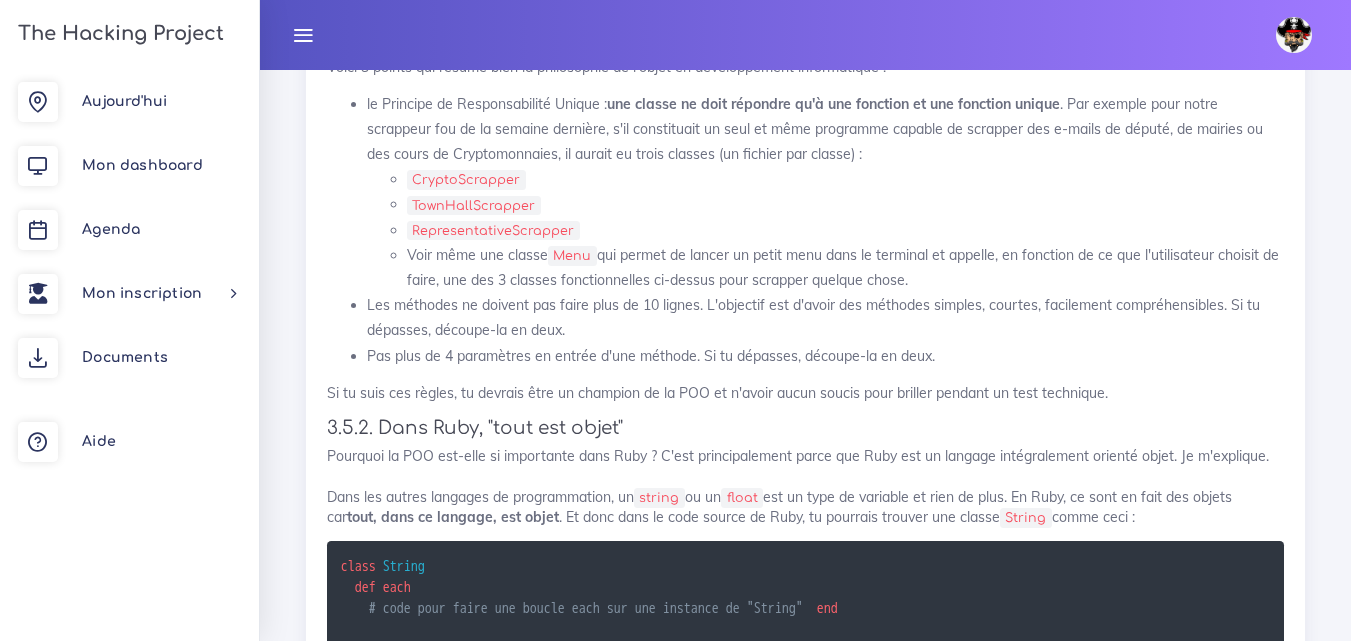 scroll, scrollTop: 13200, scrollLeft: 0, axis: vertical 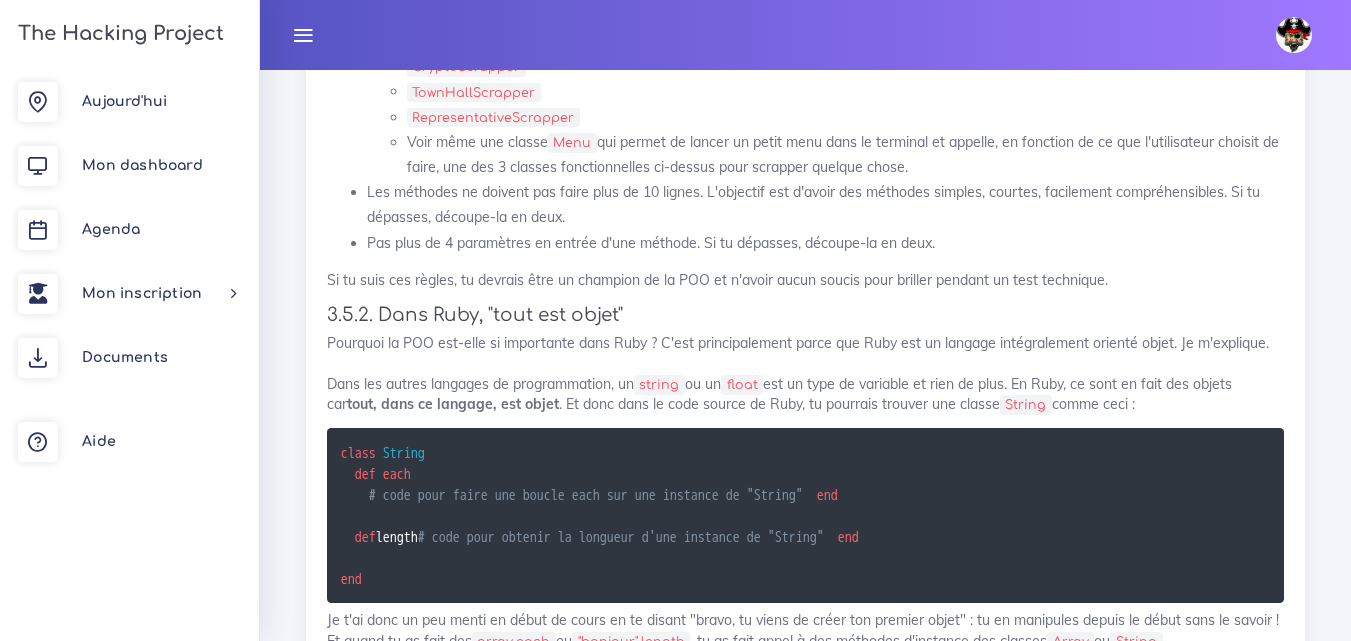 click on "p  User . count  #=> 0
[PERSON_NAME]  =   User . new ( "[PERSON_NAME][EMAIL_ADDRESS][PERSON_NAME][DOMAIN_NAME]" )
p  User . count  #=> 1
jean  =   User . new ( "[PERSON_NAME][EMAIL_ADDRESS][DOMAIN_NAME]" )
p  User . count  = >  2" at bounding box center (805, -1111) 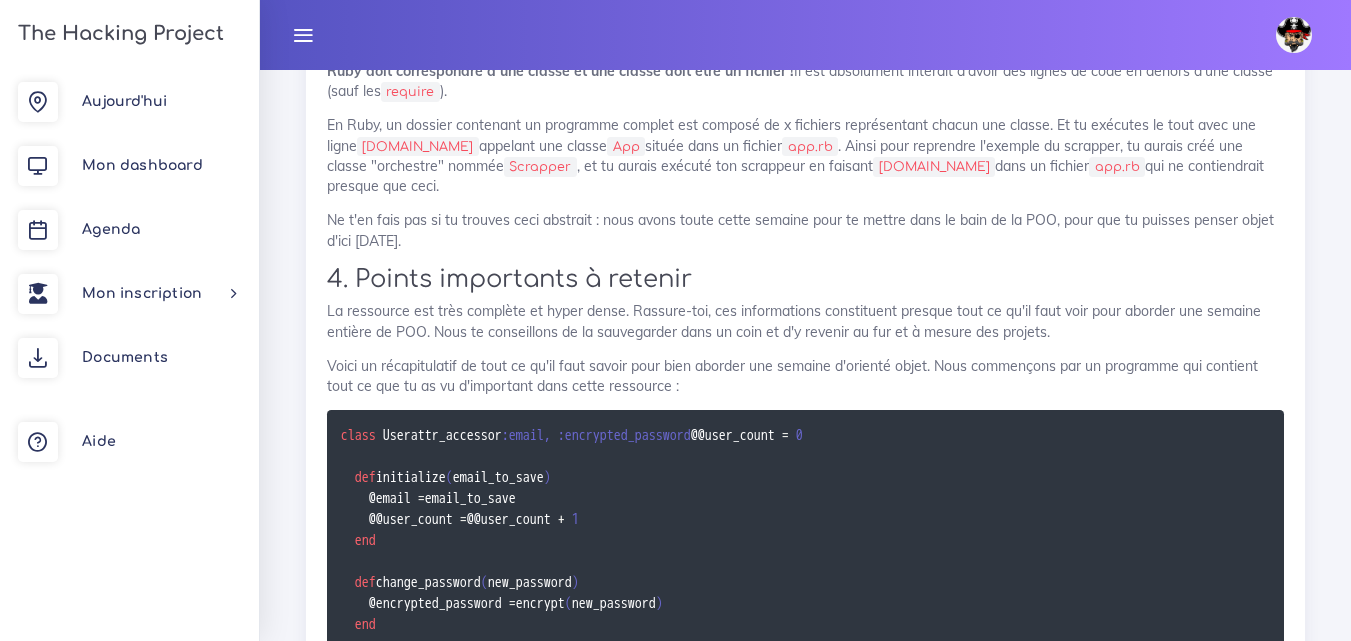 scroll, scrollTop: 13900, scrollLeft: 0, axis: vertical 